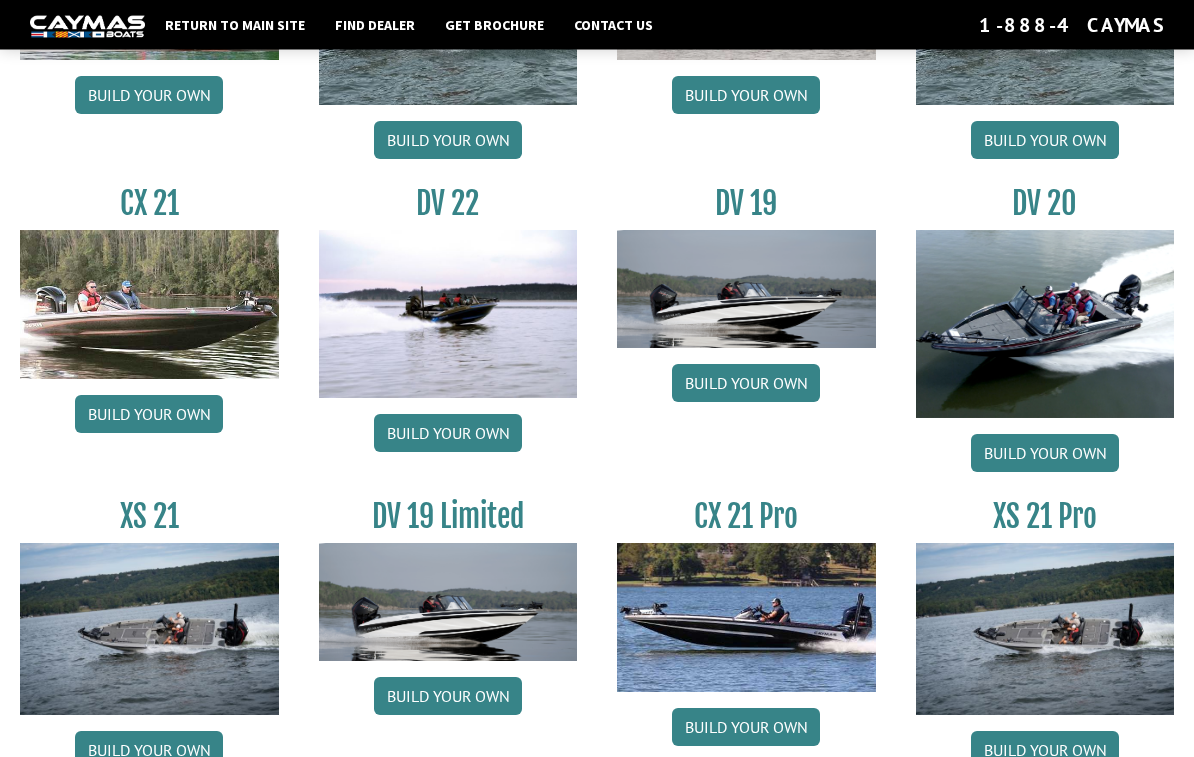 scroll, scrollTop: 2097, scrollLeft: 0, axis: vertical 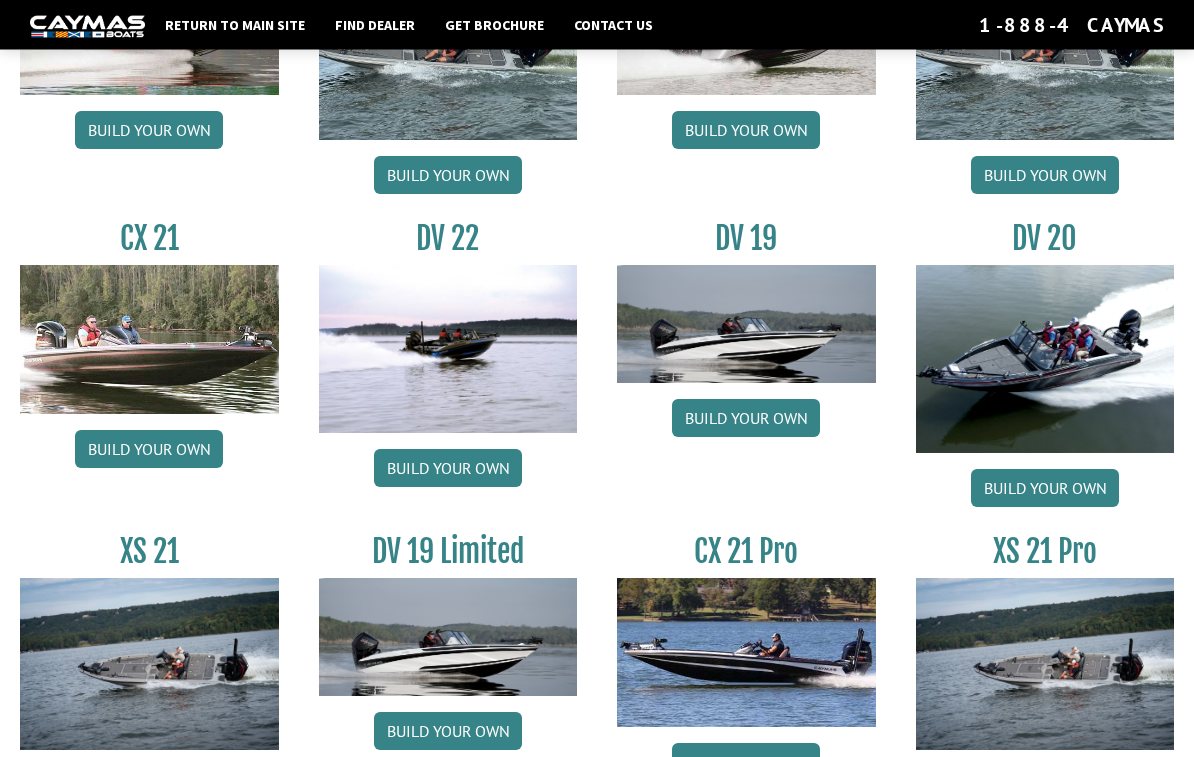 click on "Build your own" at bounding box center (448, 469) 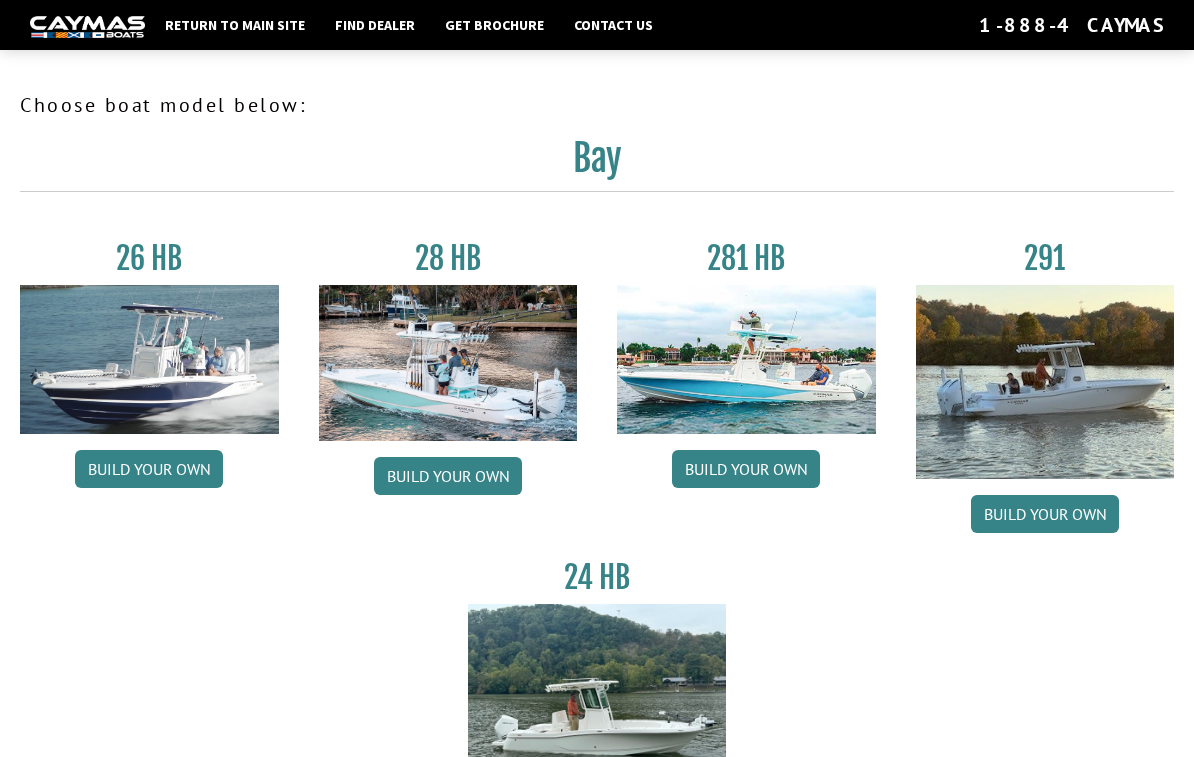 scroll, scrollTop: 2098, scrollLeft: 0, axis: vertical 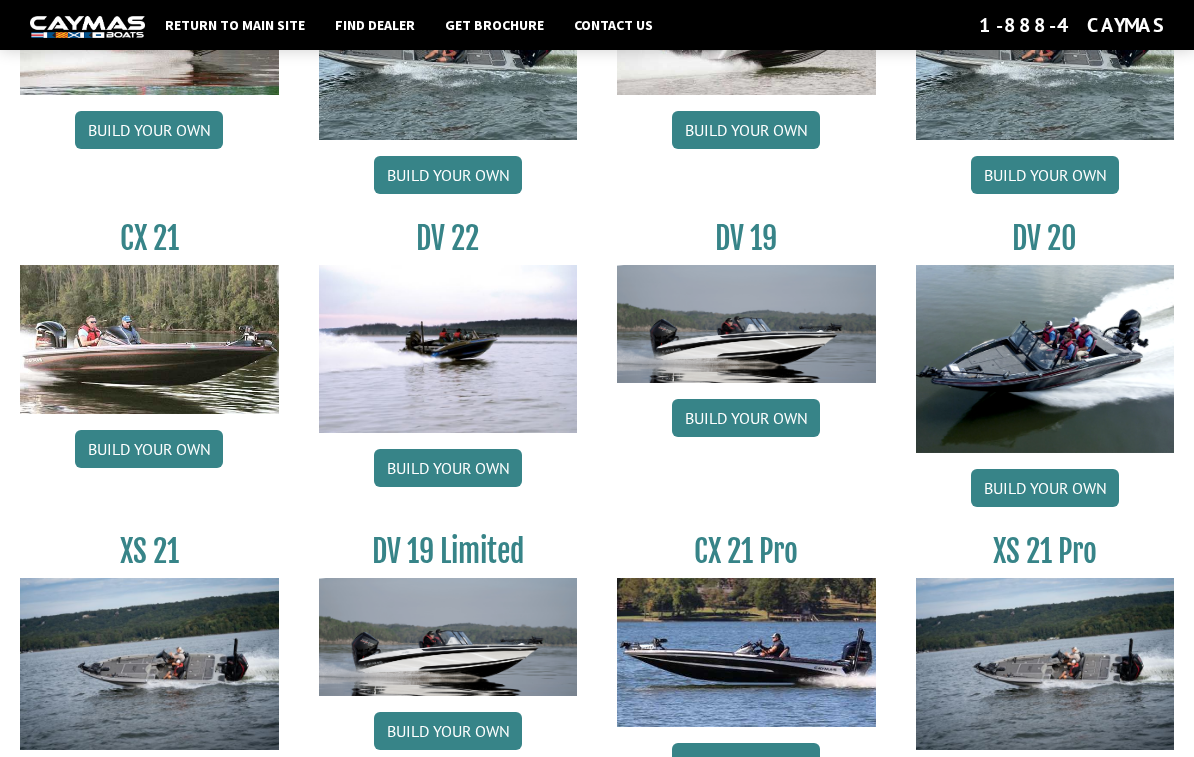 click on "Build your own" at bounding box center (1045, 488) 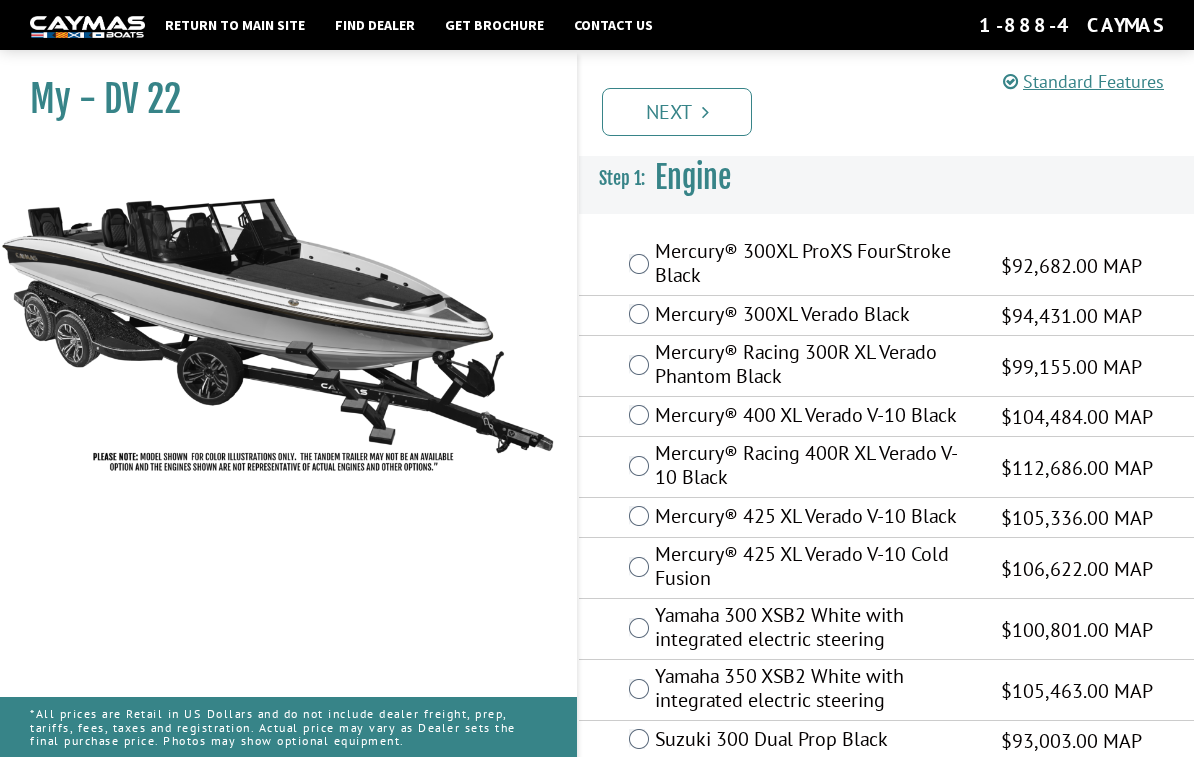 scroll, scrollTop: 0, scrollLeft: 0, axis: both 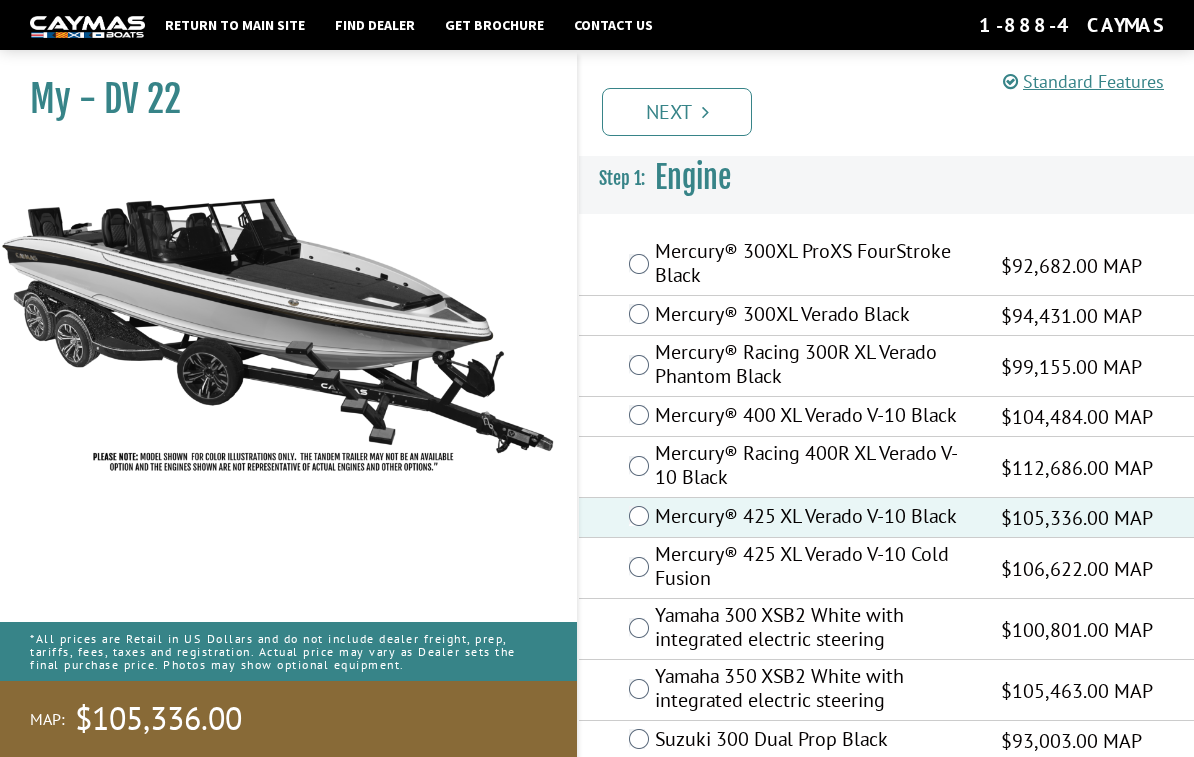 click on "Next" at bounding box center [677, 112] 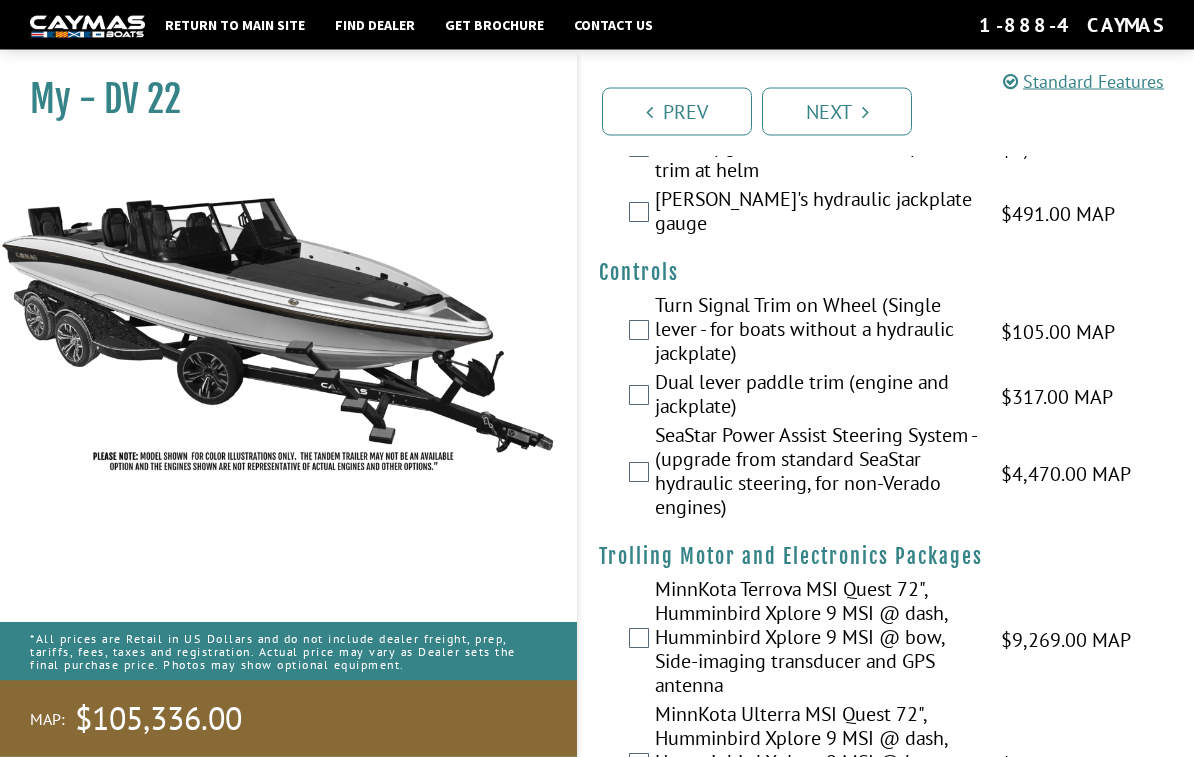 scroll, scrollTop: 157, scrollLeft: 0, axis: vertical 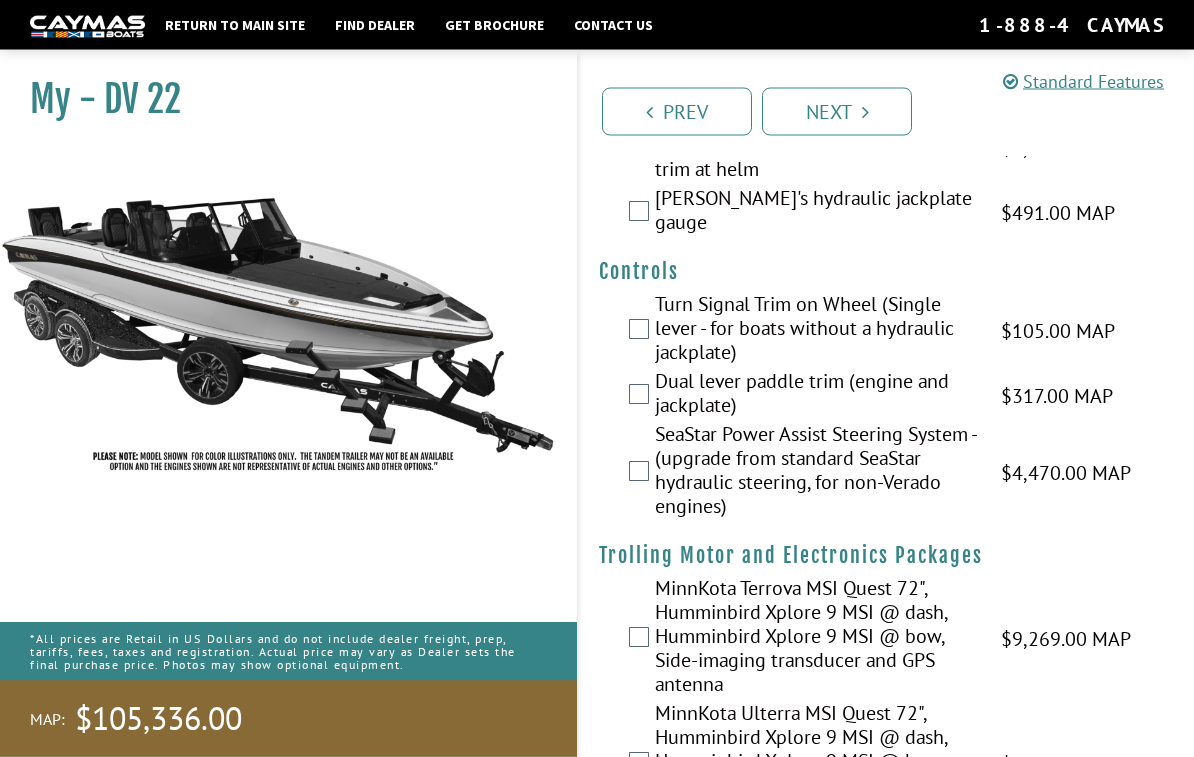 click on "Dual lever paddle trim (engine and jackplate)
$317.00 MAP
$375.00 MSRP" at bounding box center [886, 396] 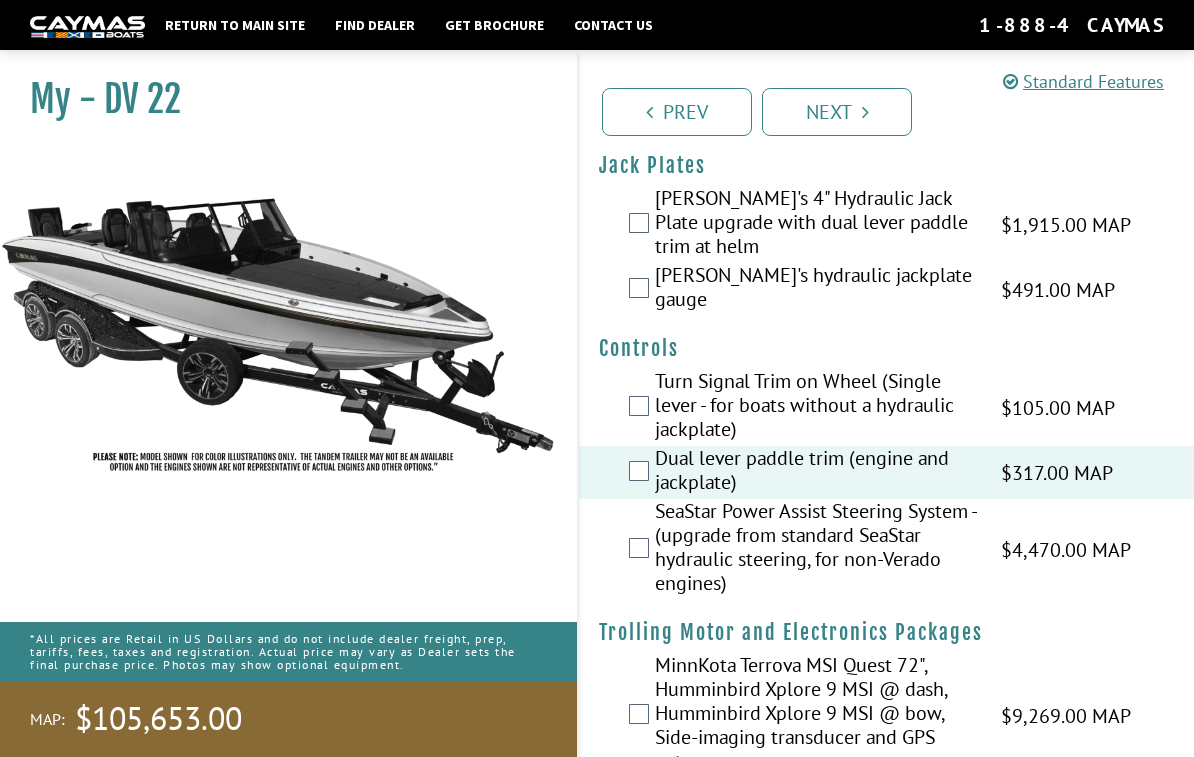 scroll, scrollTop: 0, scrollLeft: 0, axis: both 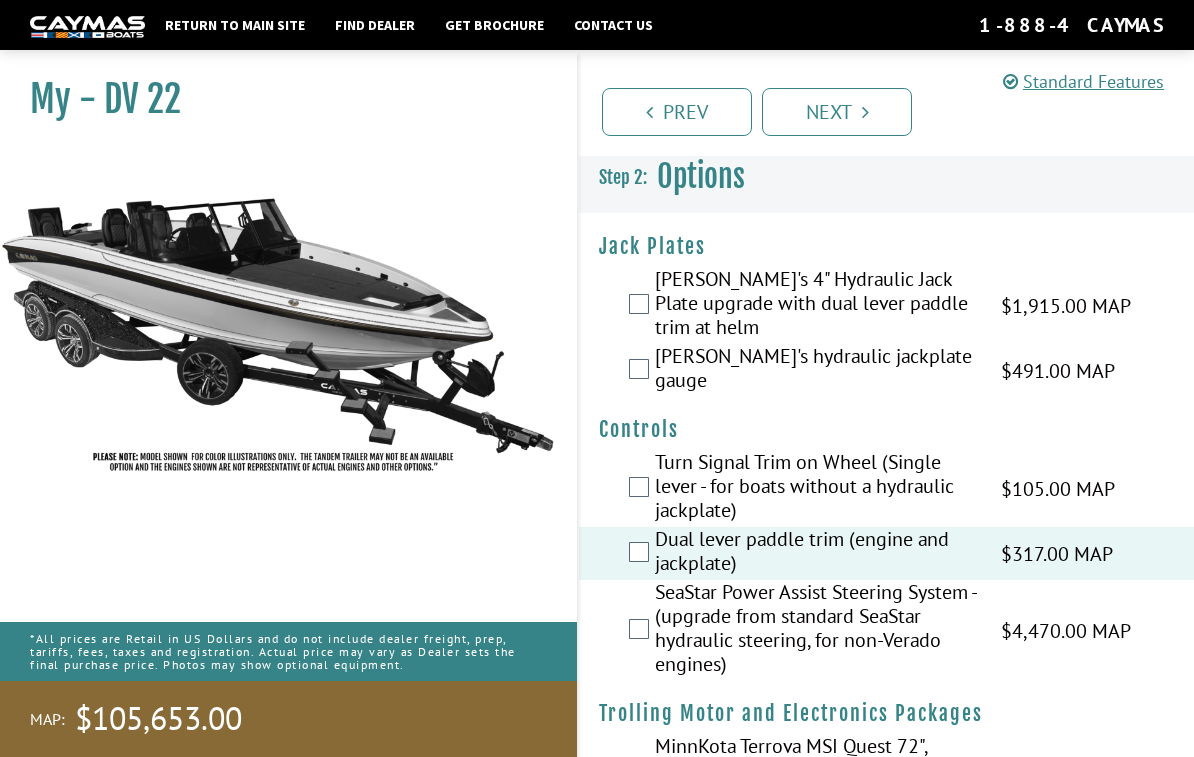 click on "[PERSON_NAME]'s 4" Hydraulic Jack Plate upgrade with dual lever paddle trim at helm
$1,915.00 MAP
$2,261.00 MSRP" at bounding box center [886, 305] 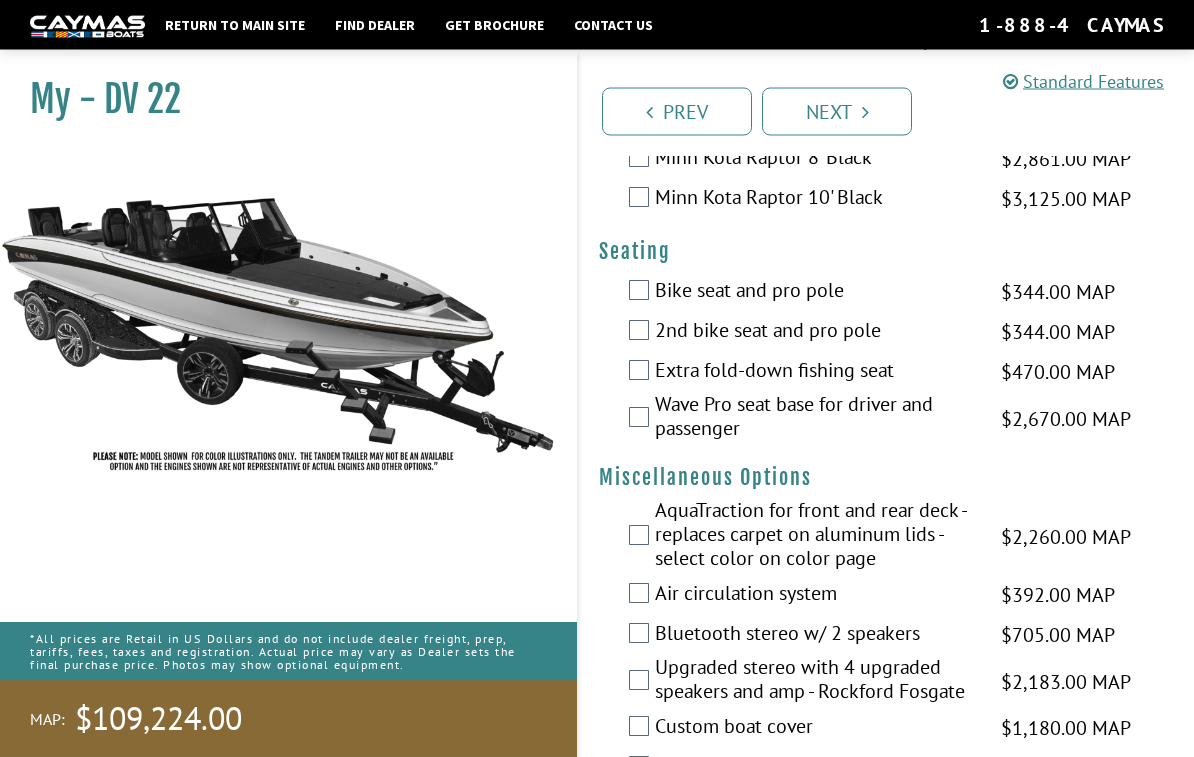 scroll, scrollTop: 2347, scrollLeft: 0, axis: vertical 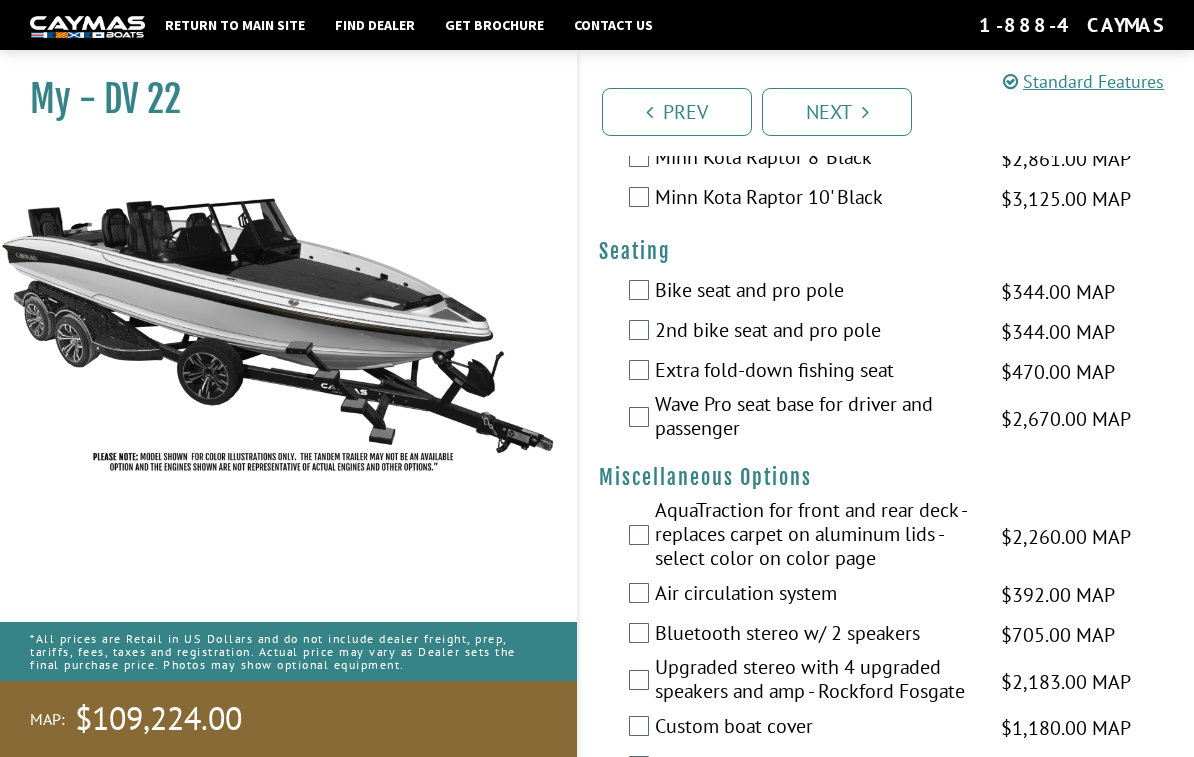 click on "Wave Pro seat base for driver and passenger
$2,670.00 MAP
$3,152.00 MSRP" at bounding box center (886, 418) 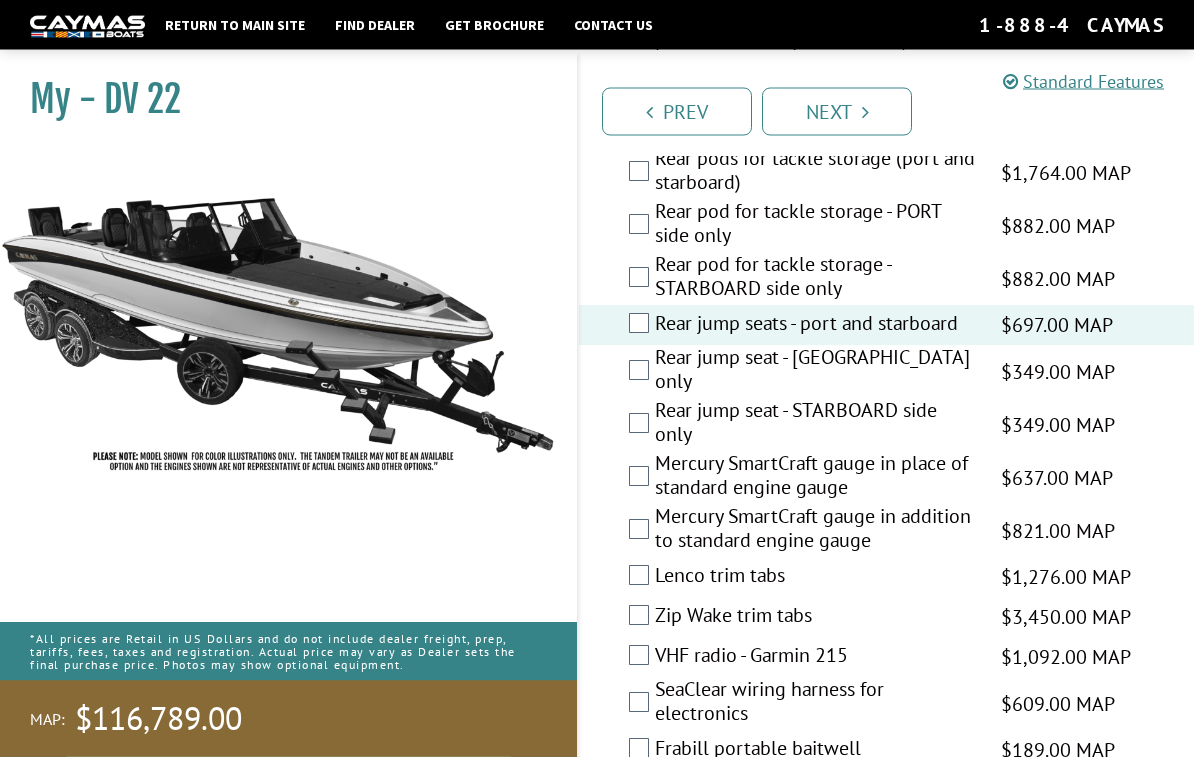 scroll, scrollTop: 4076, scrollLeft: 0, axis: vertical 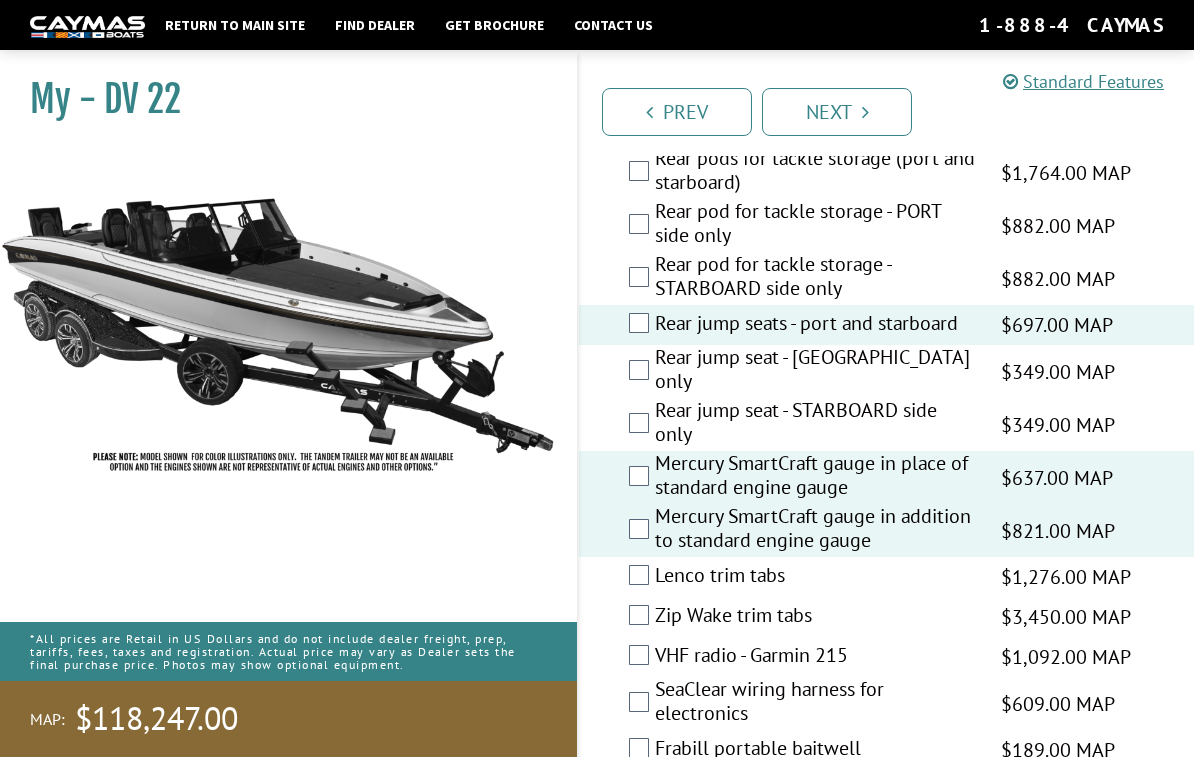 click on "Lenco trim tabs
$1,276.00 MAP
$1,506.00 MSRP" at bounding box center (886, 577) 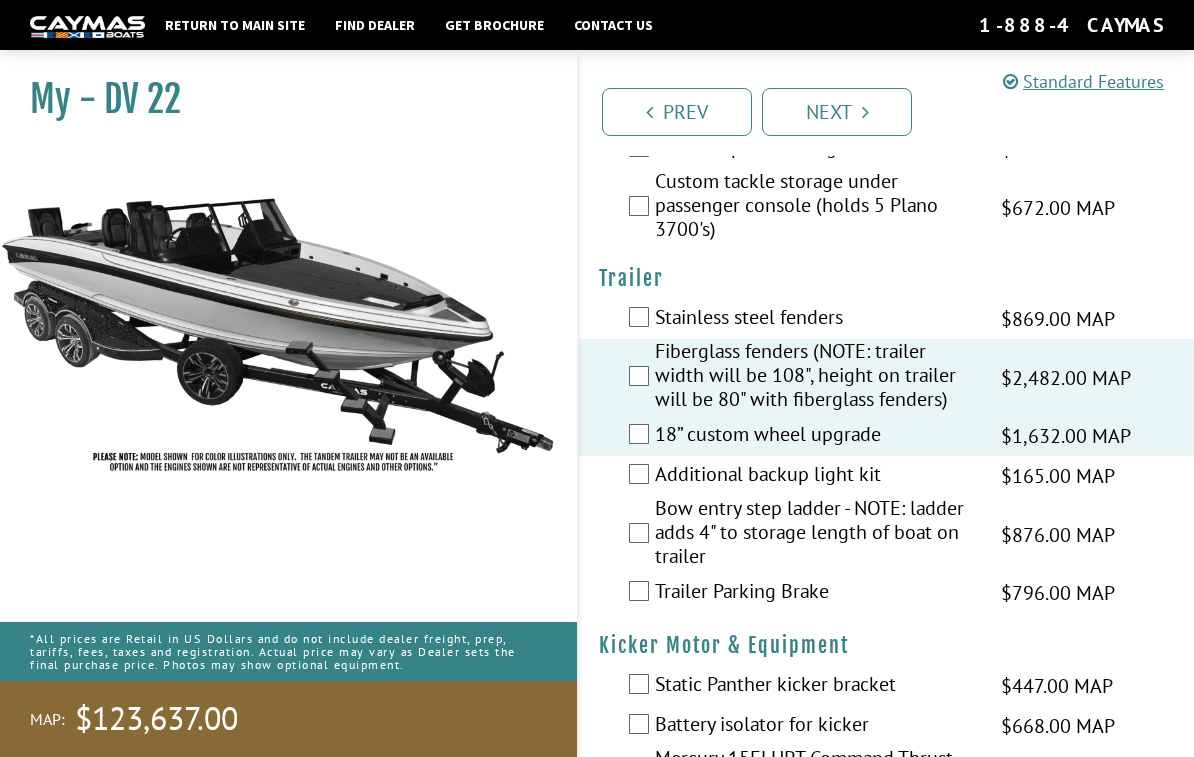 scroll, scrollTop: 5176, scrollLeft: 0, axis: vertical 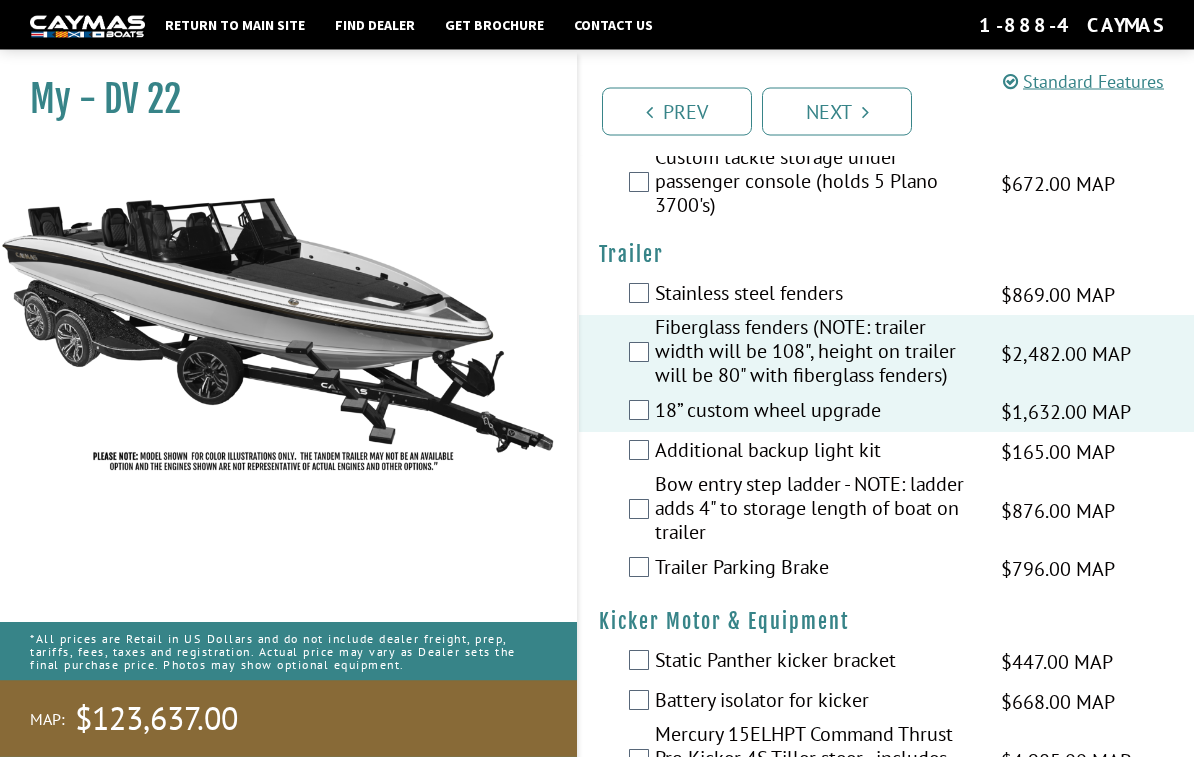 click on "Bow entry step ladder - NOTE: ladder adds 4" to storage length of boat on trailer
$876.00 MAP
$1,034.00 MSRP" at bounding box center (886, 511) 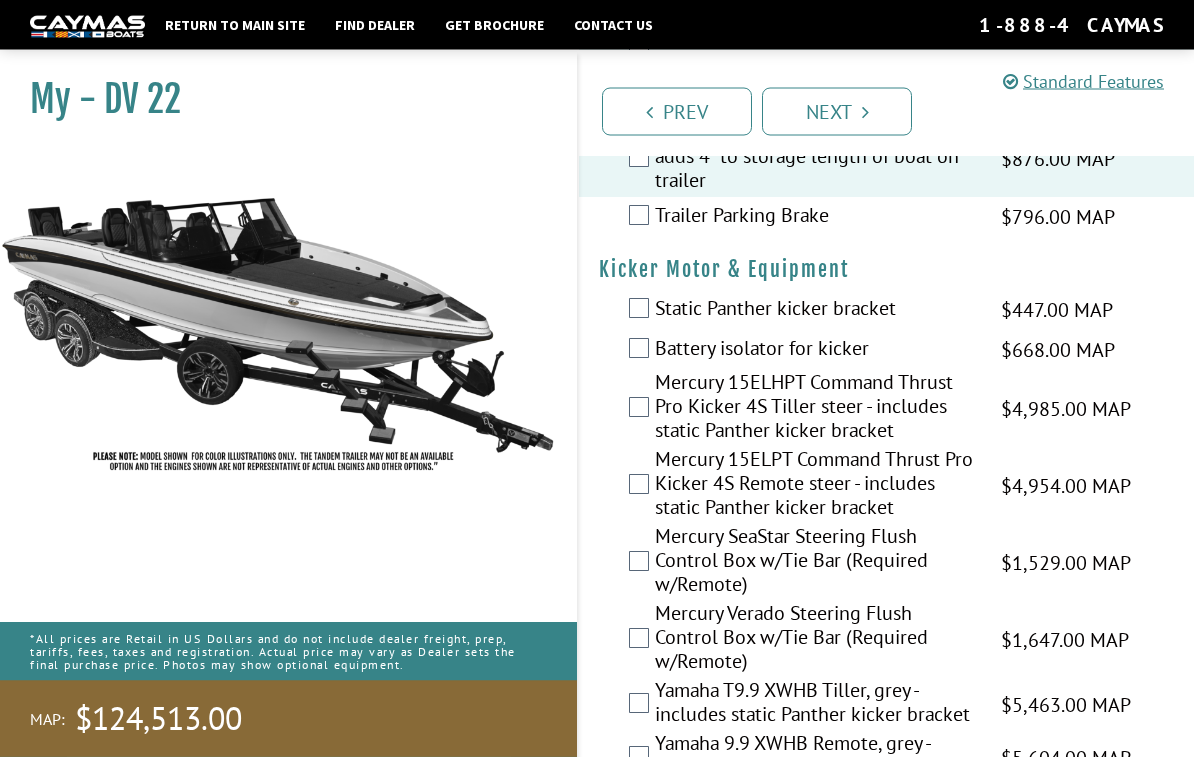 scroll, scrollTop: 5529, scrollLeft: 0, axis: vertical 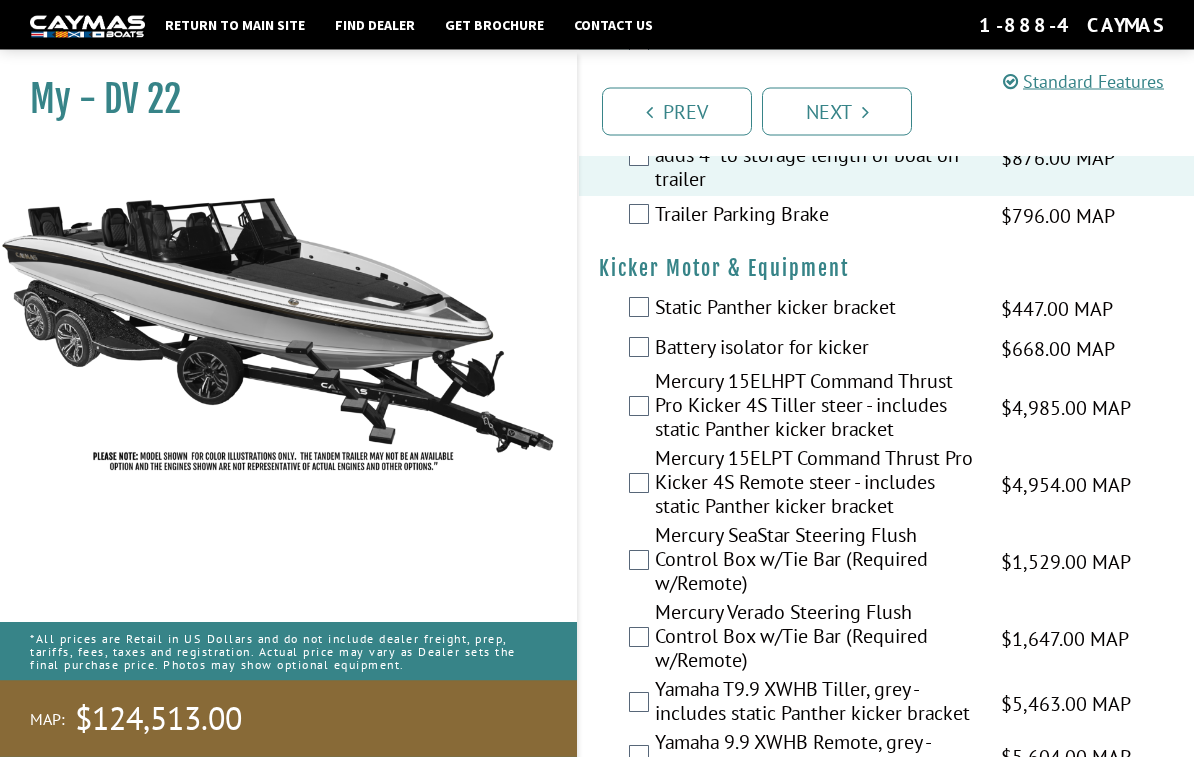 click on "Mercury 15ELPT Command Thrust Pro Kicker 4S Remote steer - includes static Panther kicker bracket
$4,954.00 MAP
$5,848.00 MSRP" at bounding box center [886, 485] 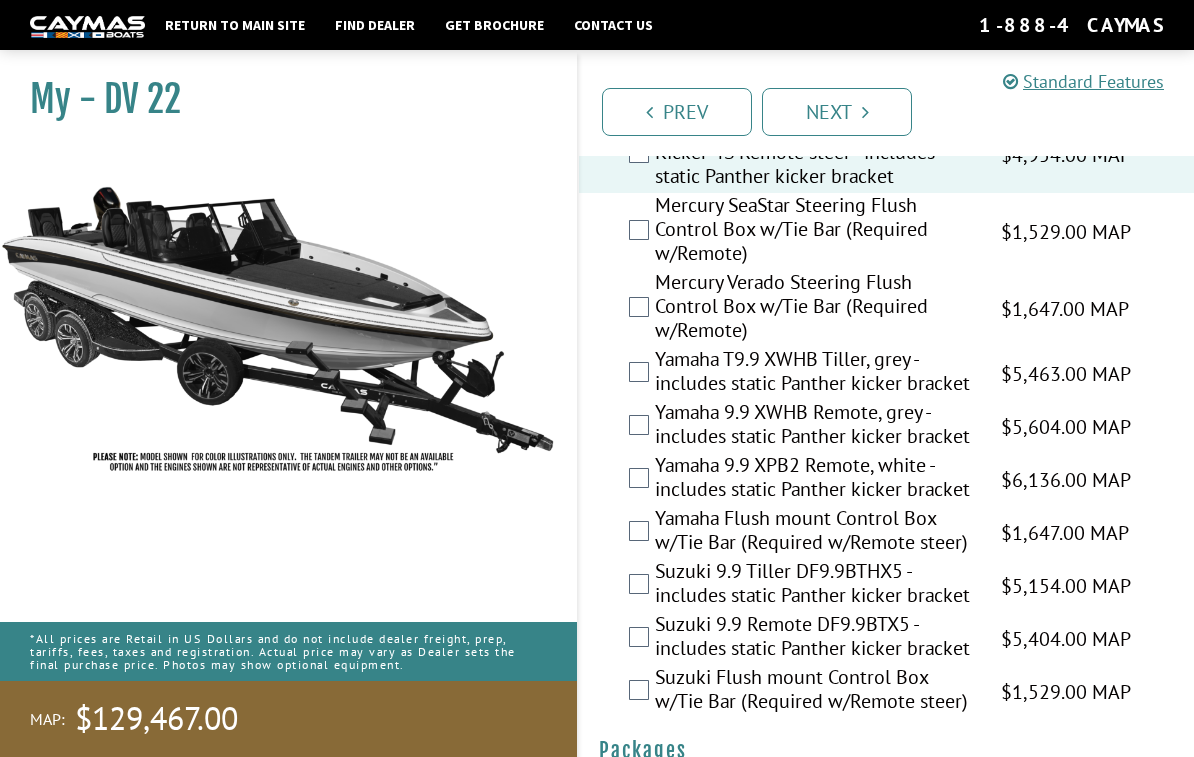 scroll, scrollTop: 5984, scrollLeft: 0, axis: vertical 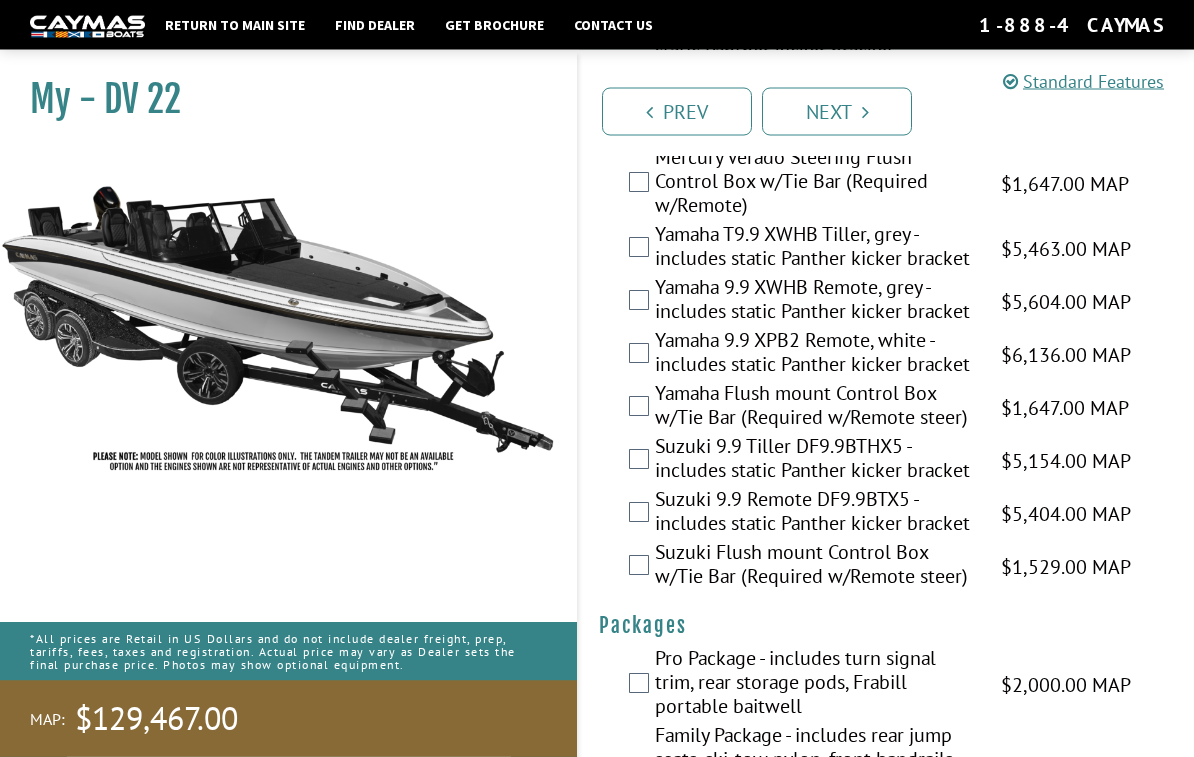 click on "Next" at bounding box center (837, 112) 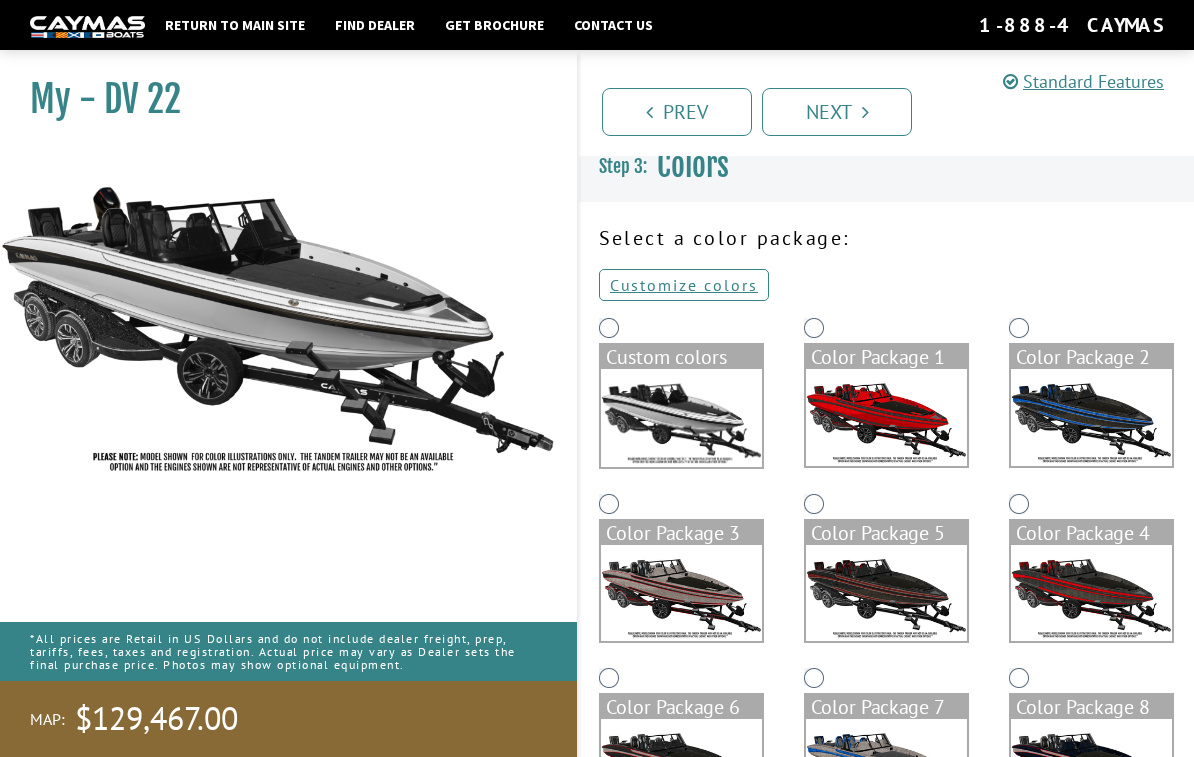 scroll, scrollTop: 0, scrollLeft: 0, axis: both 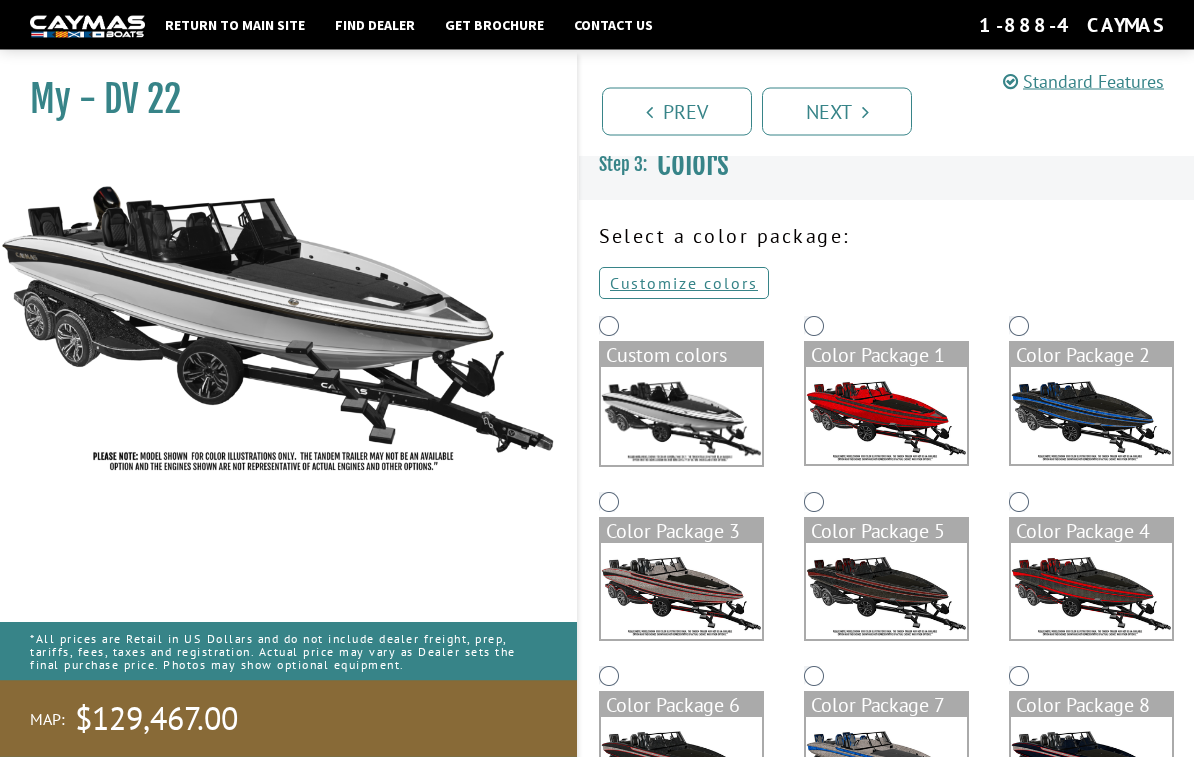 click on "Customize colors" at bounding box center [684, 284] 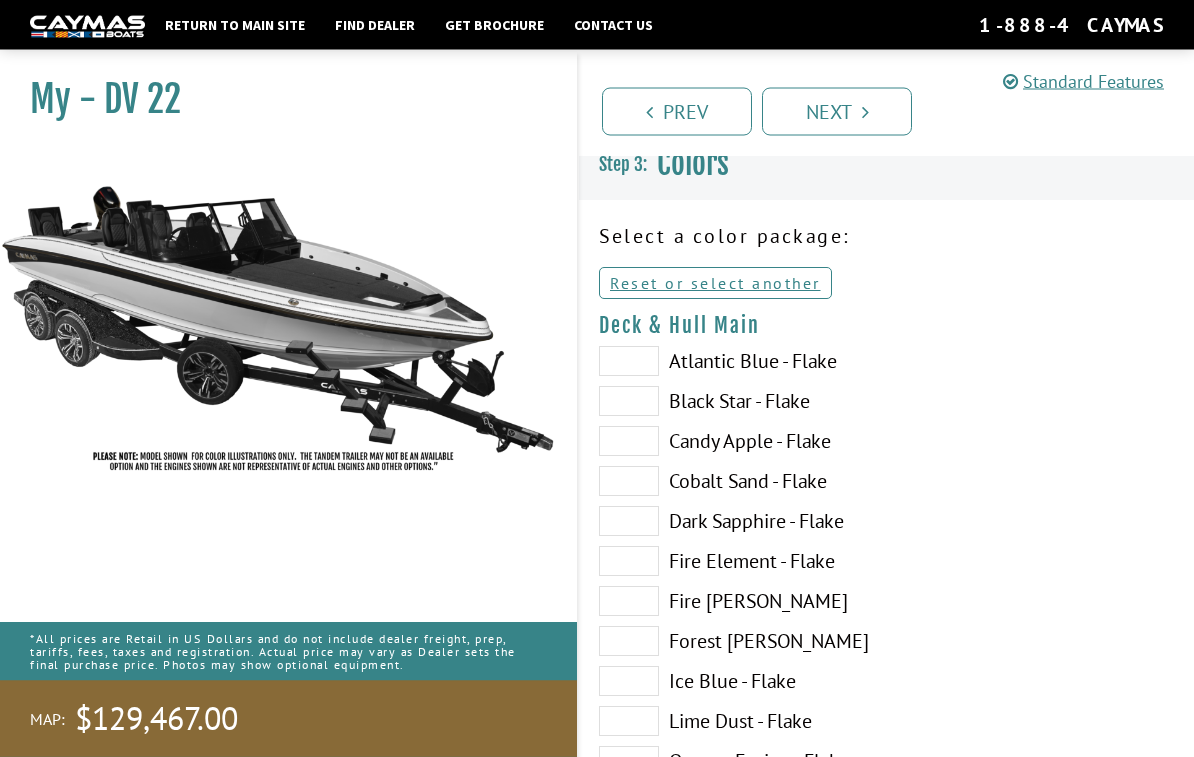 scroll, scrollTop: 12, scrollLeft: 0, axis: vertical 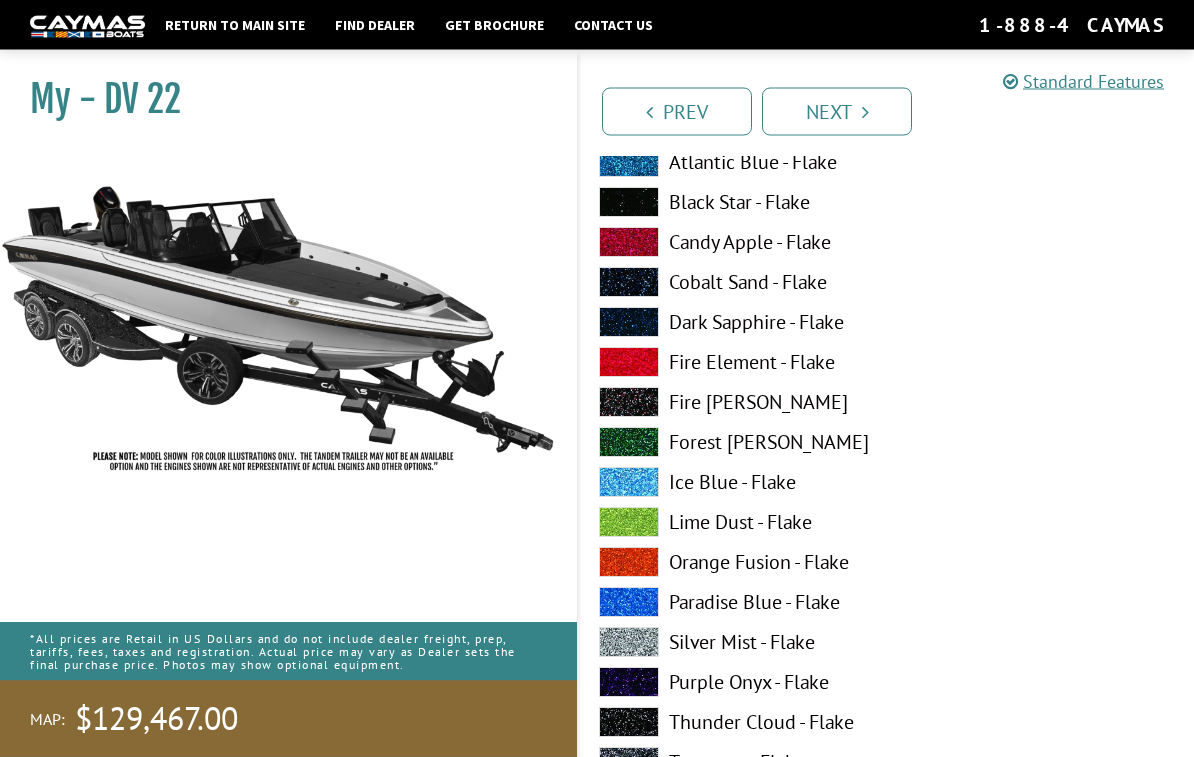 click on "Fire [PERSON_NAME]" at bounding box center (733, 403) 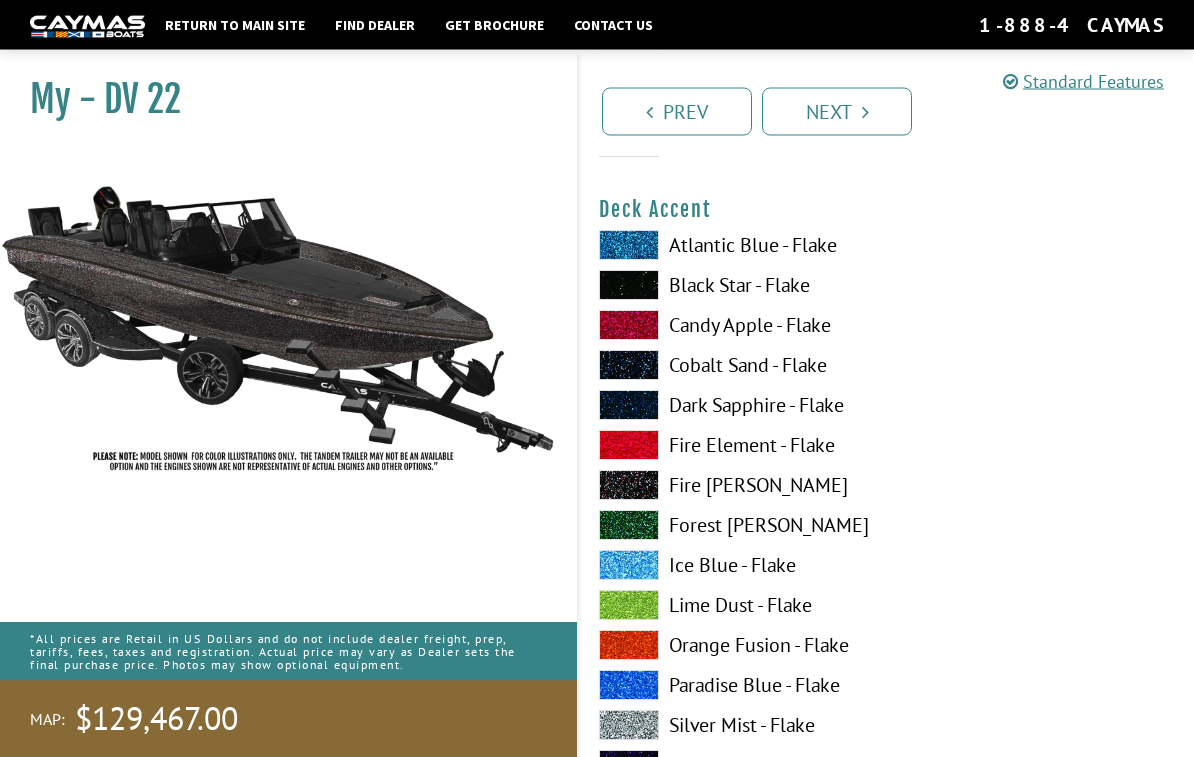 scroll, scrollTop: 1355, scrollLeft: 0, axis: vertical 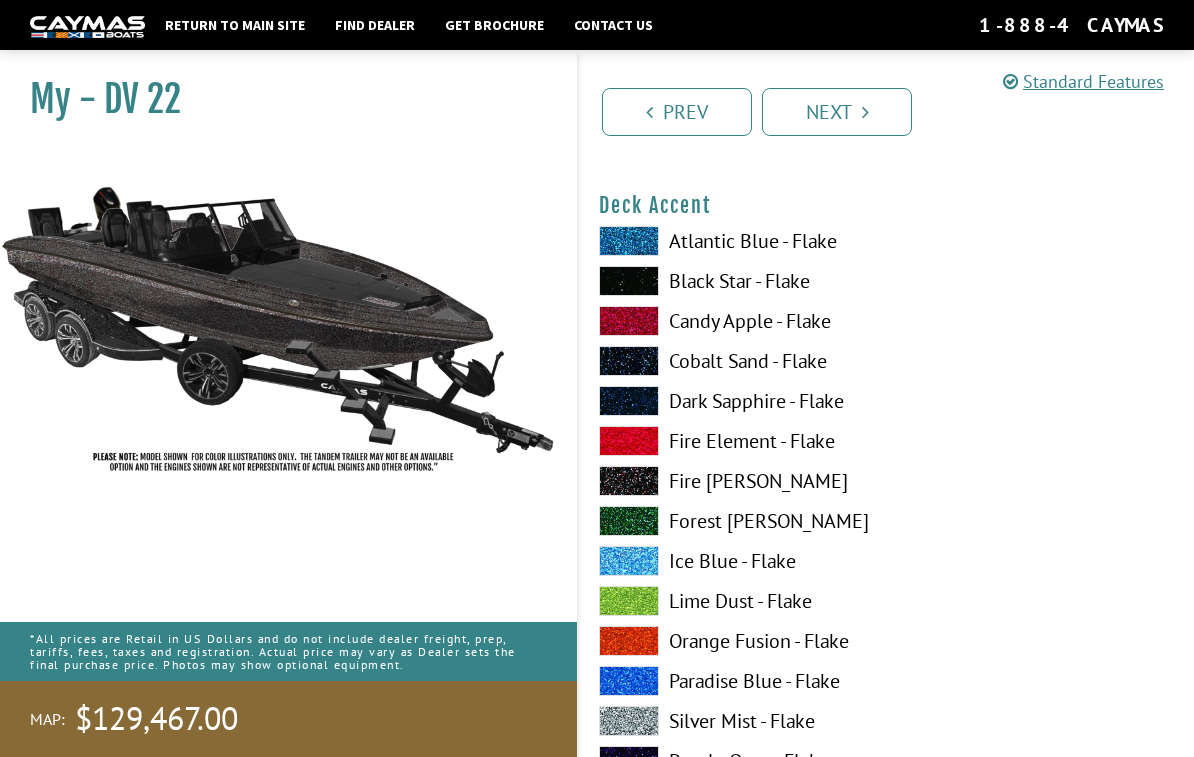 click at bounding box center [629, 601] 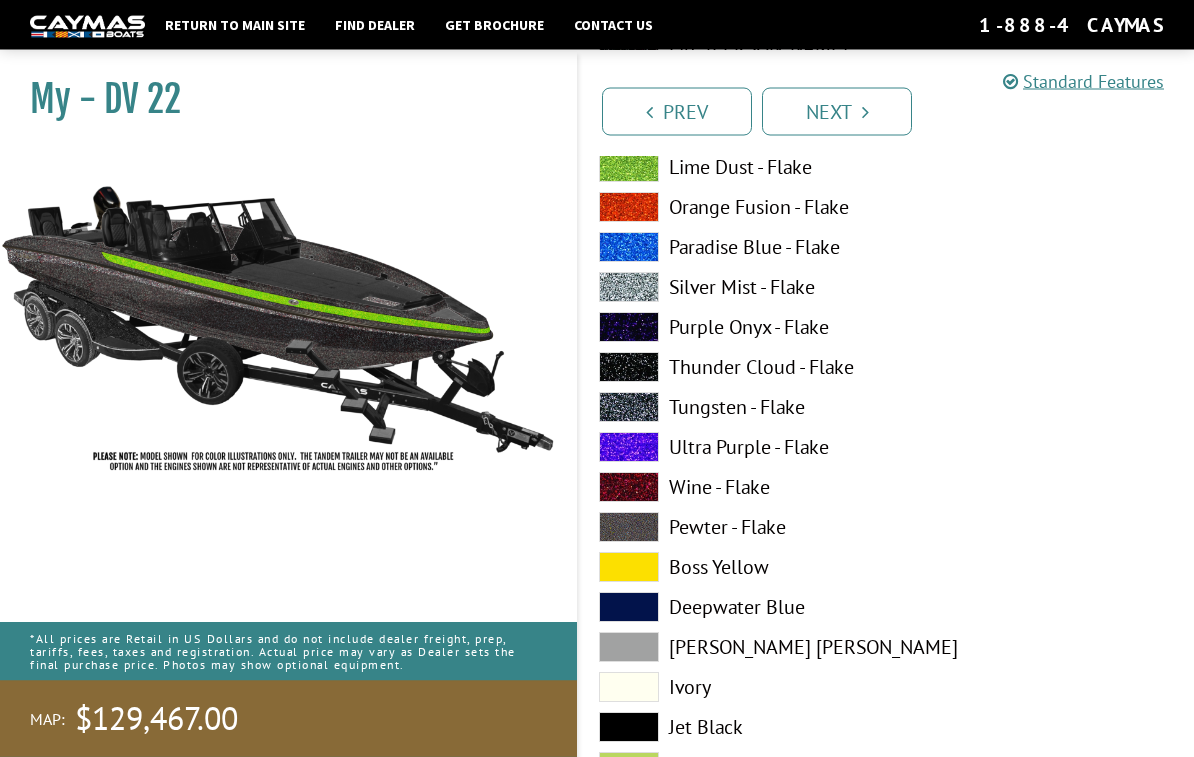 scroll, scrollTop: 1789, scrollLeft: 0, axis: vertical 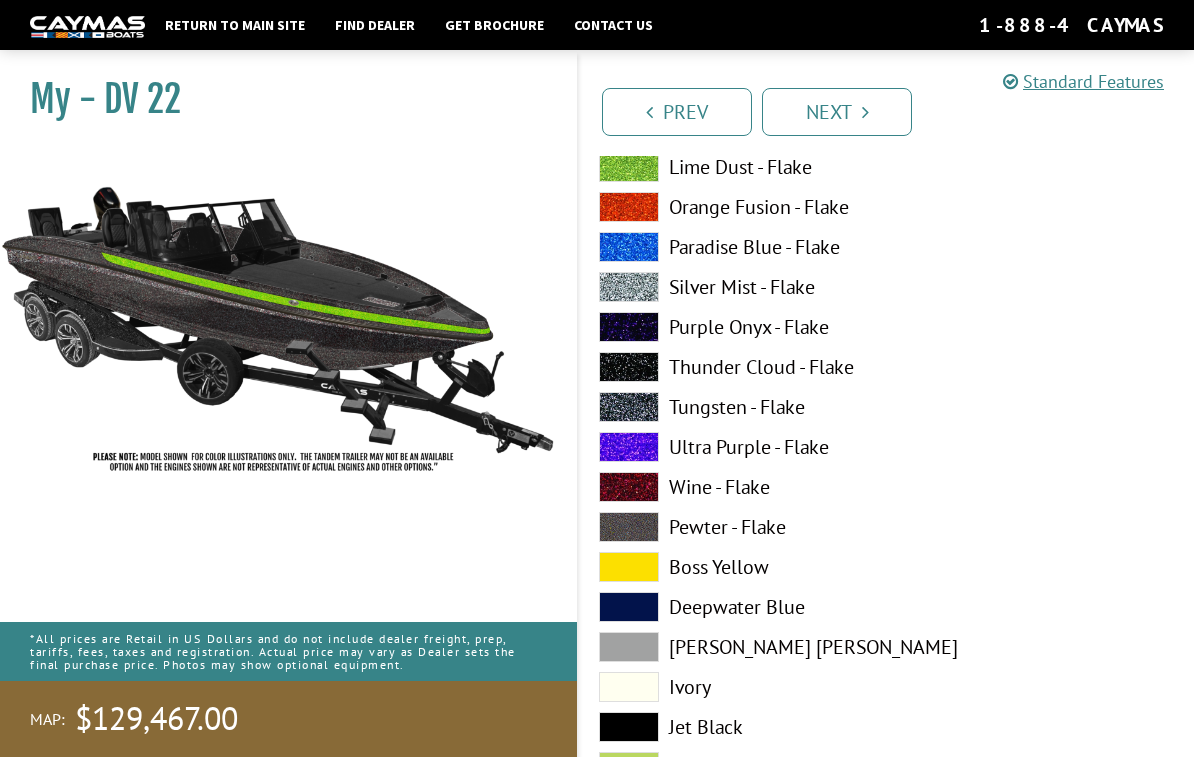 click at bounding box center (629, 207) 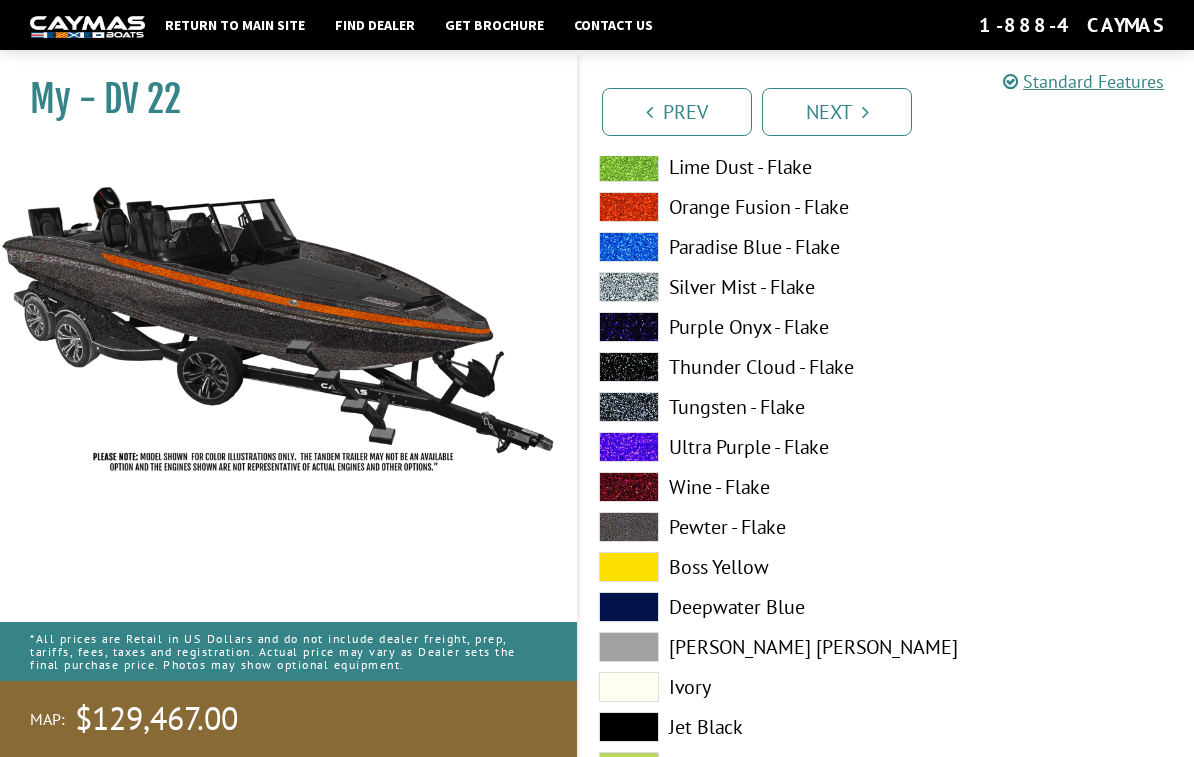 click at bounding box center [629, 167] 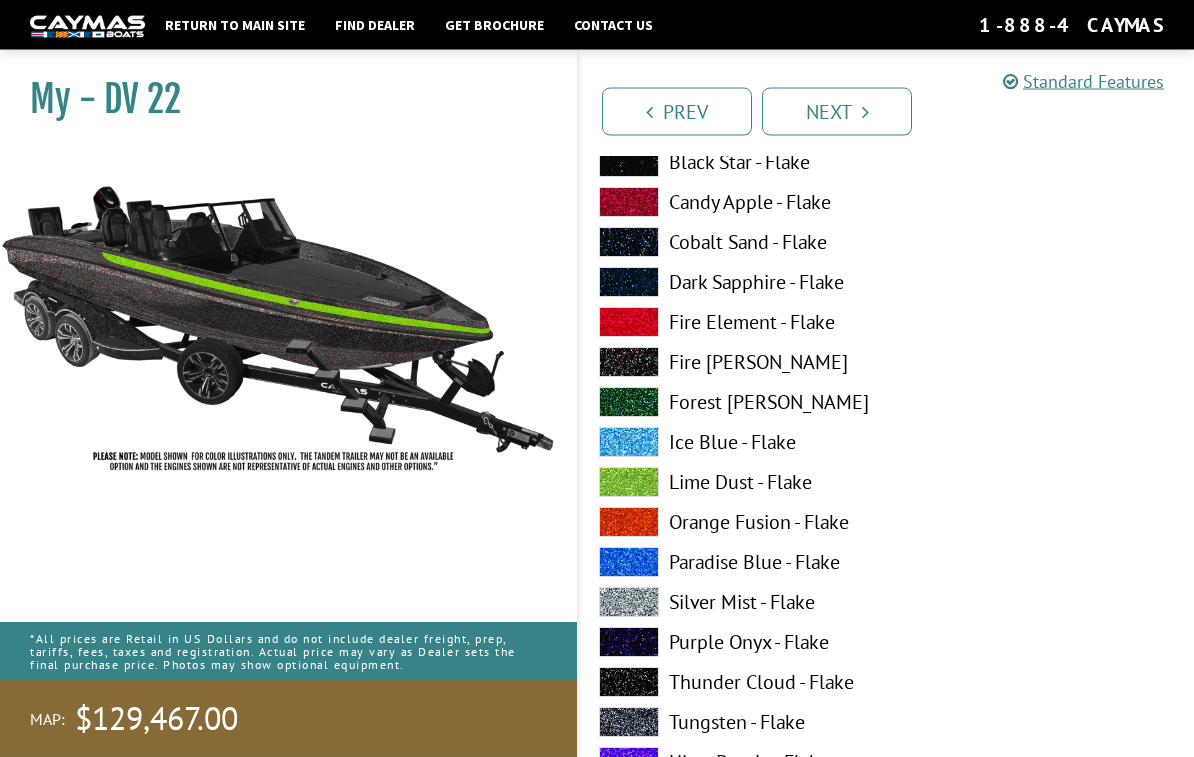 scroll, scrollTop: 2697, scrollLeft: 0, axis: vertical 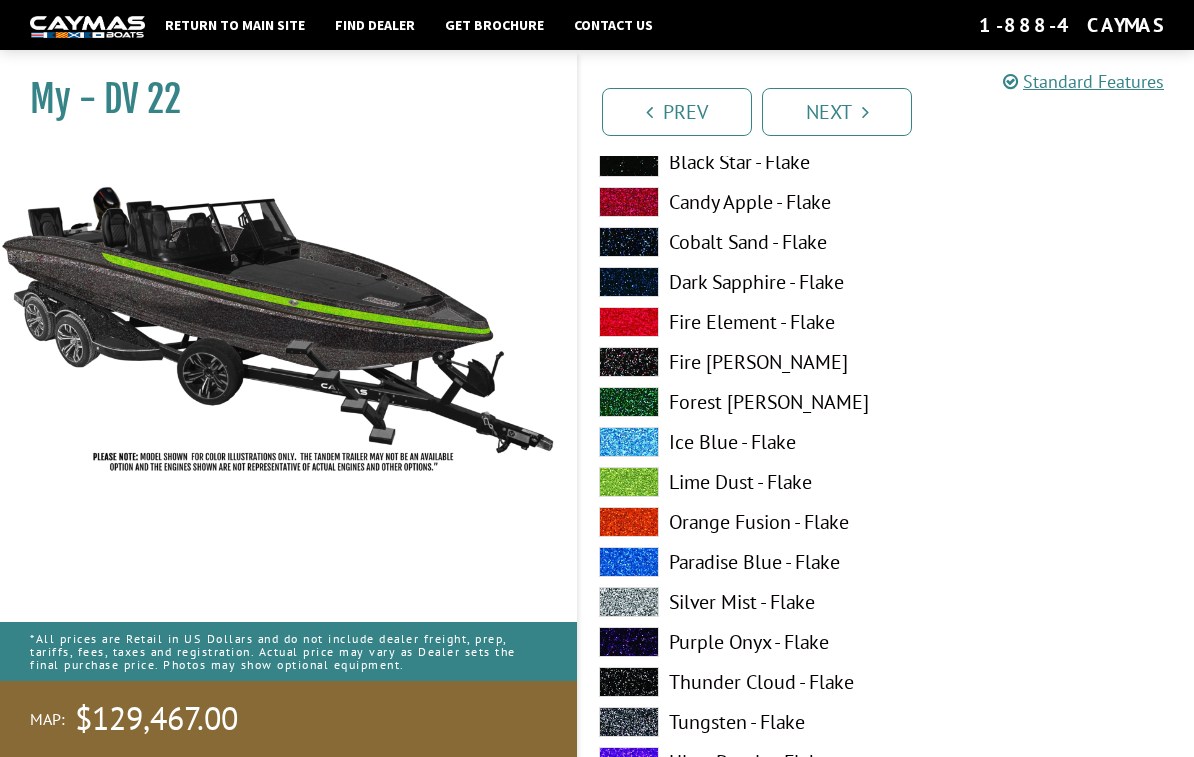 click at bounding box center (629, 482) 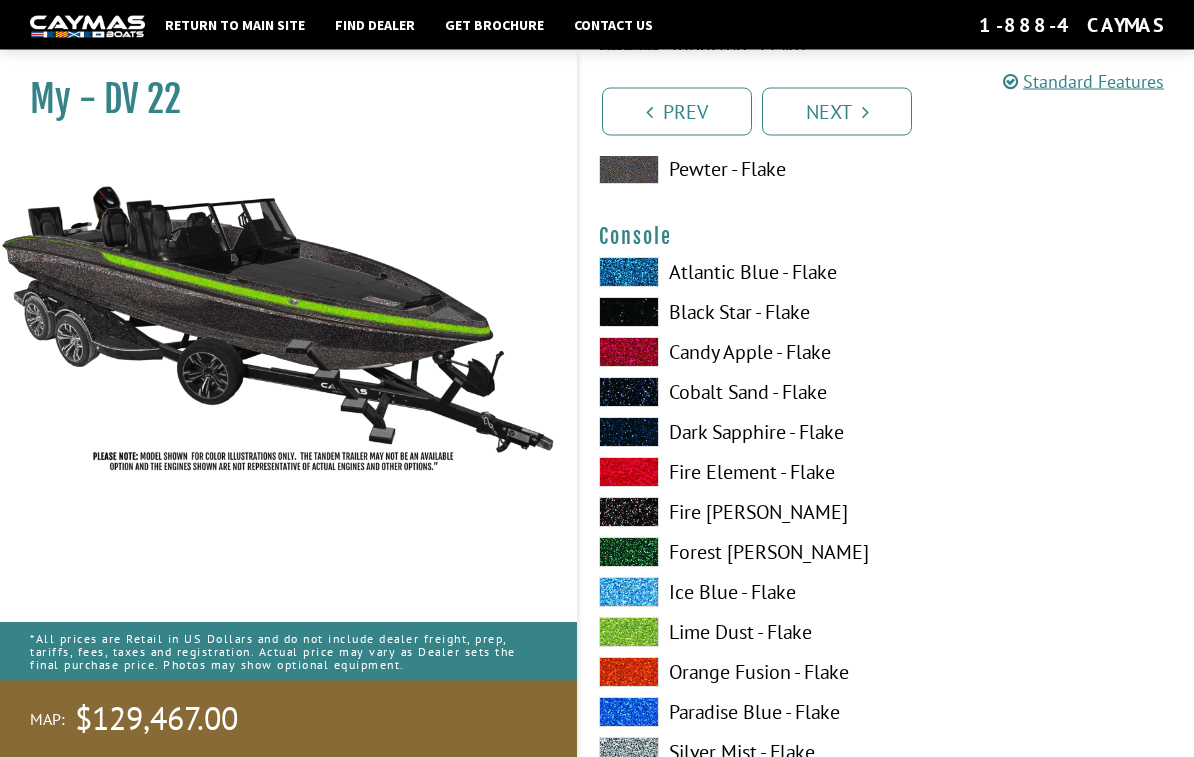 scroll, scrollTop: 3368, scrollLeft: 0, axis: vertical 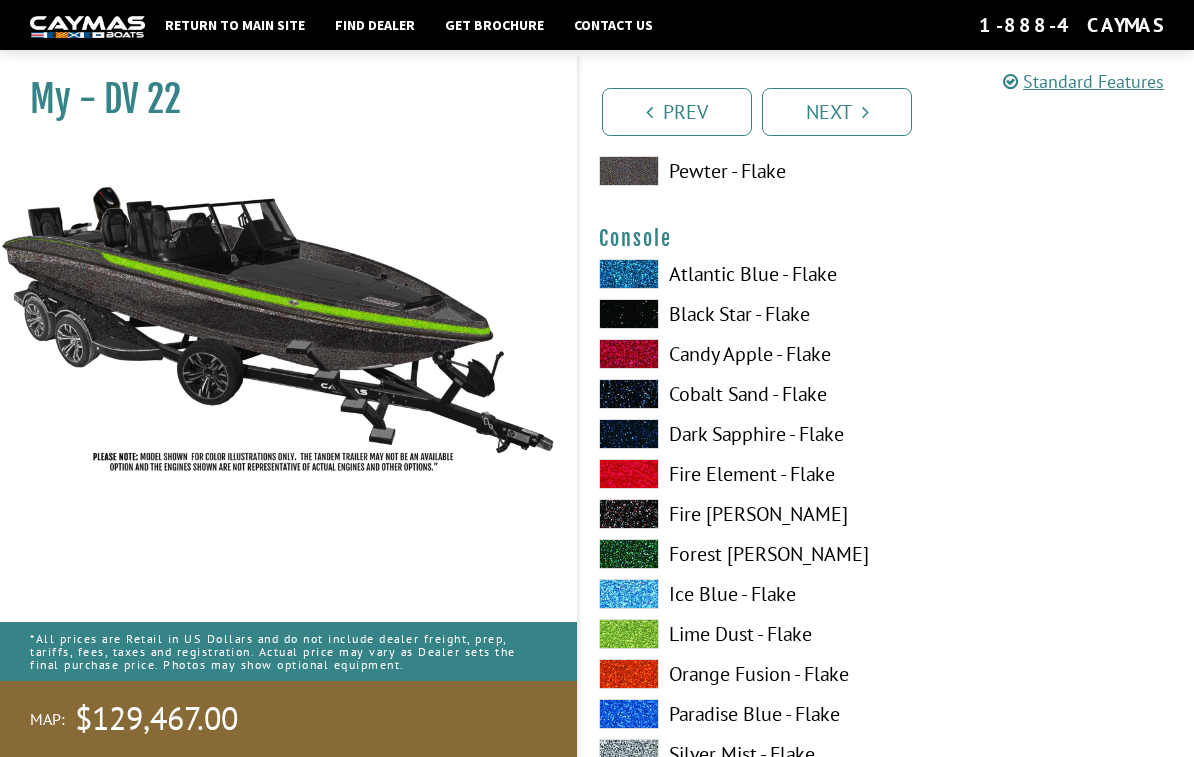 click at bounding box center (629, 634) 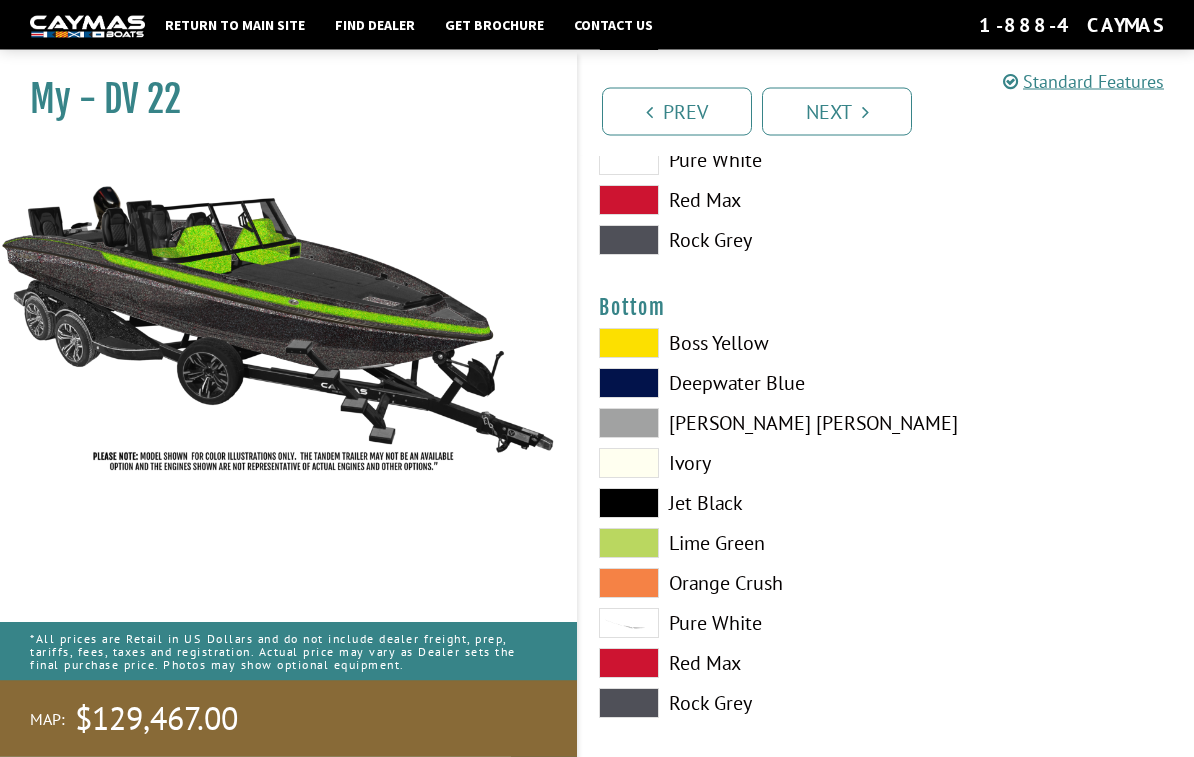 scroll, scrollTop: 4573, scrollLeft: 0, axis: vertical 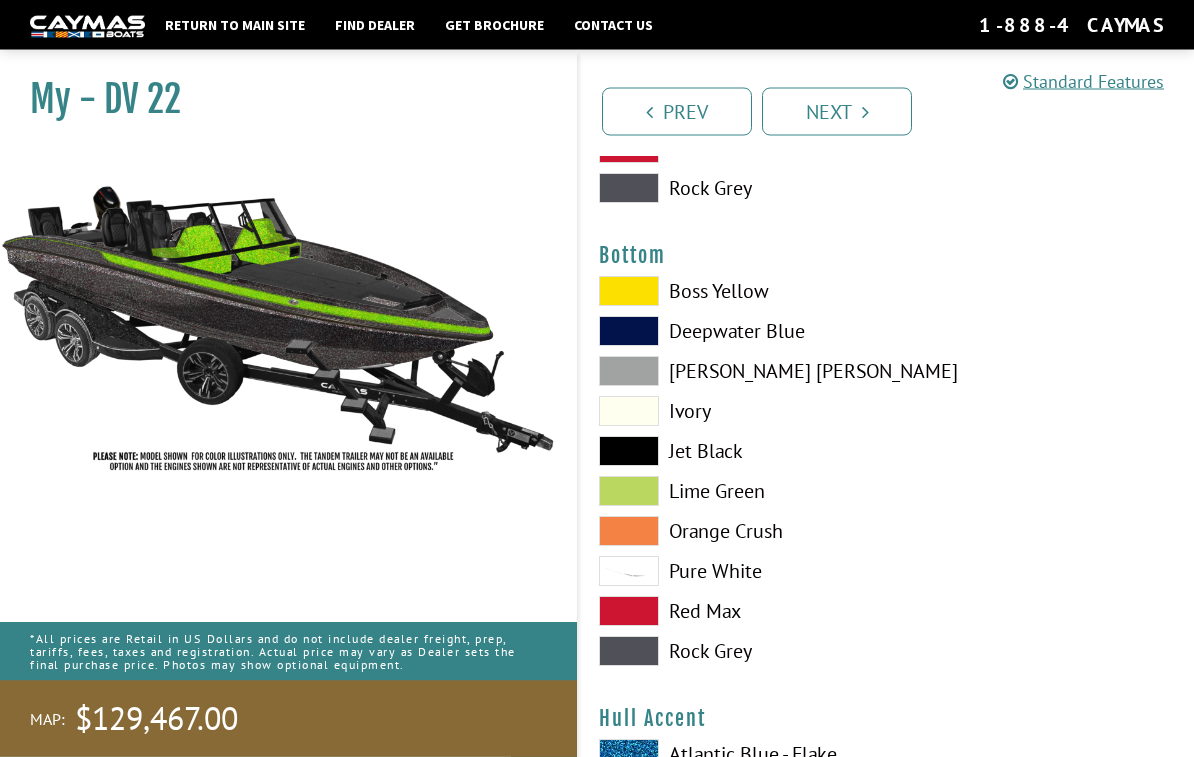click at bounding box center (629, 452) 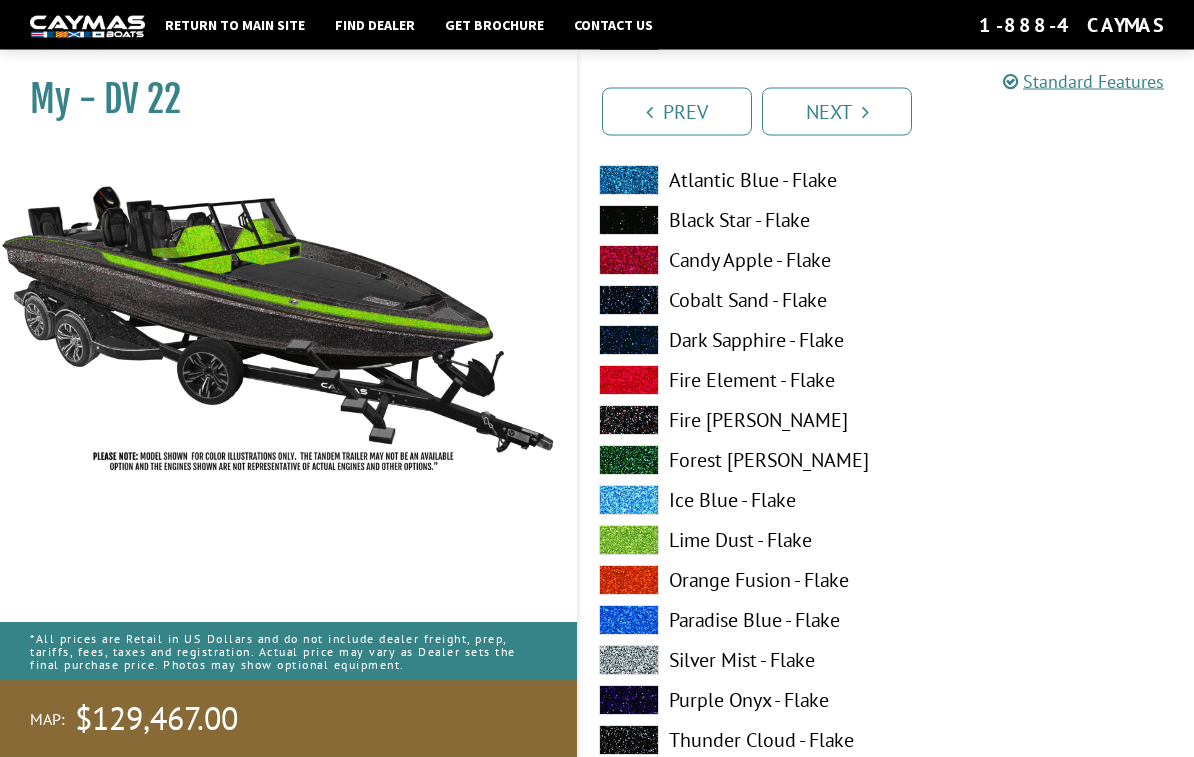 scroll, scrollTop: 5152, scrollLeft: 0, axis: vertical 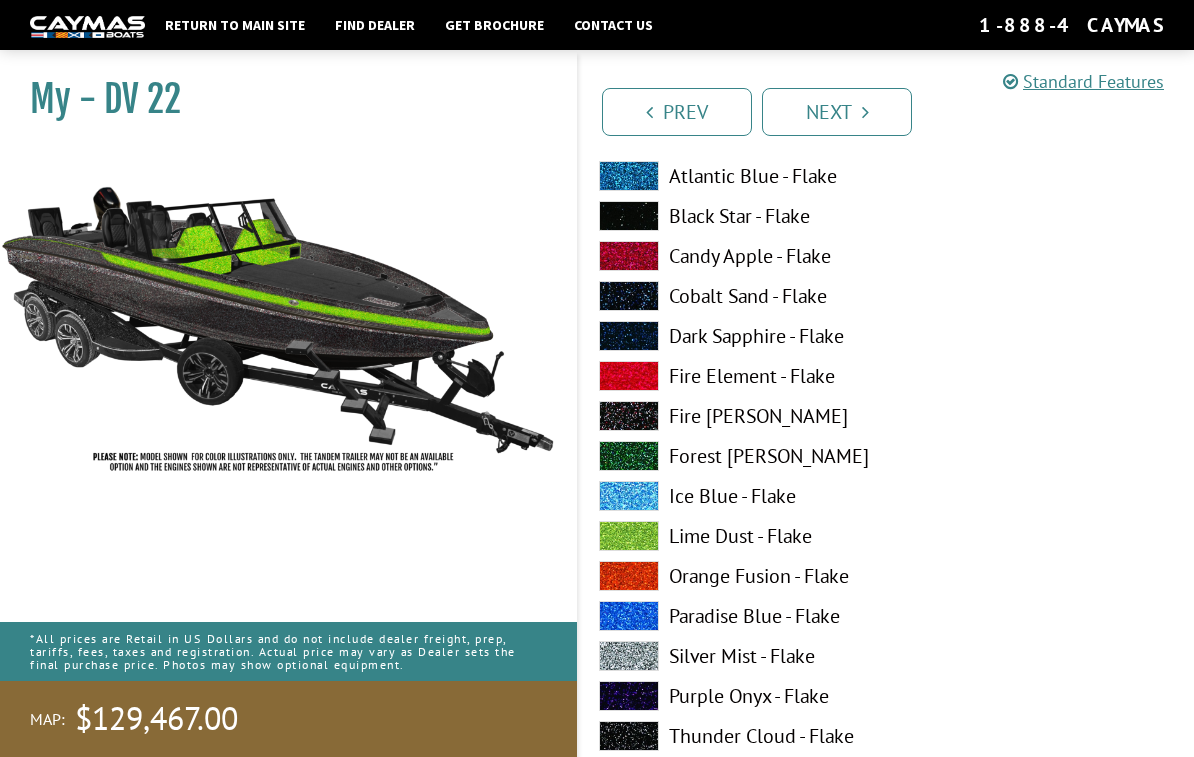 click at bounding box center (629, 536) 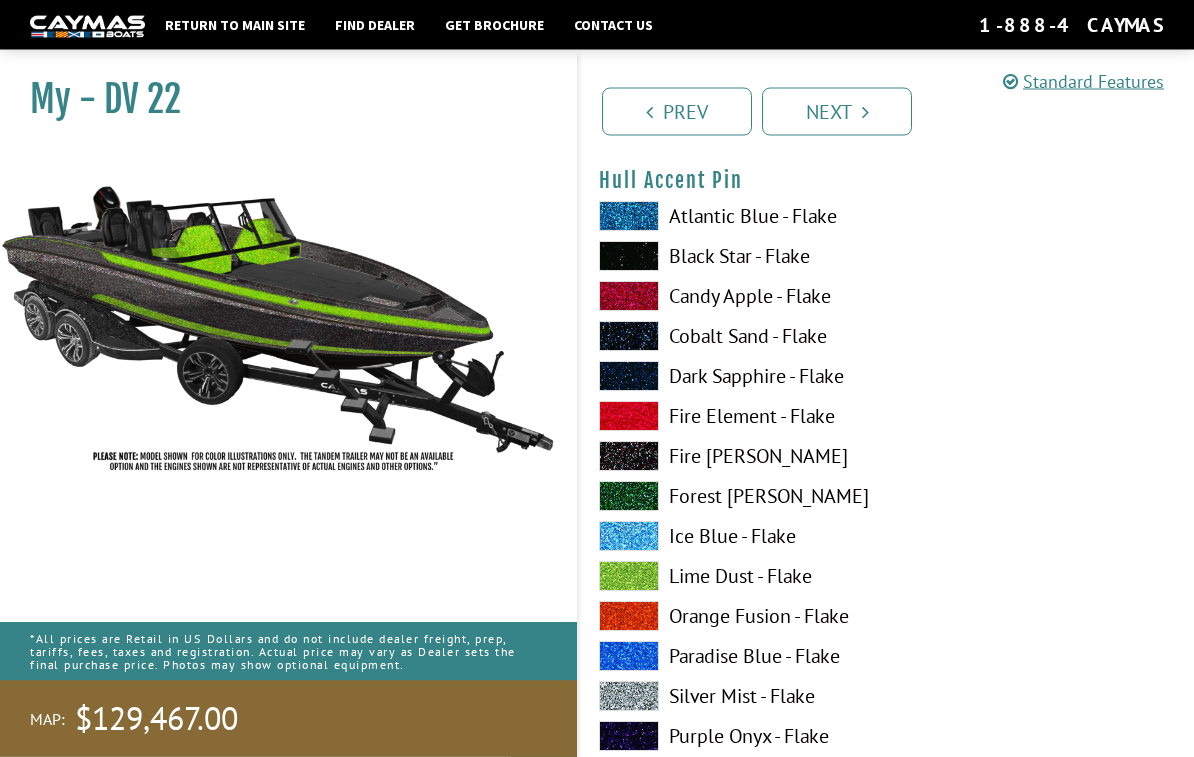 scroll, scrollTop: 6335, scrollLeft: 0, axis: vertical 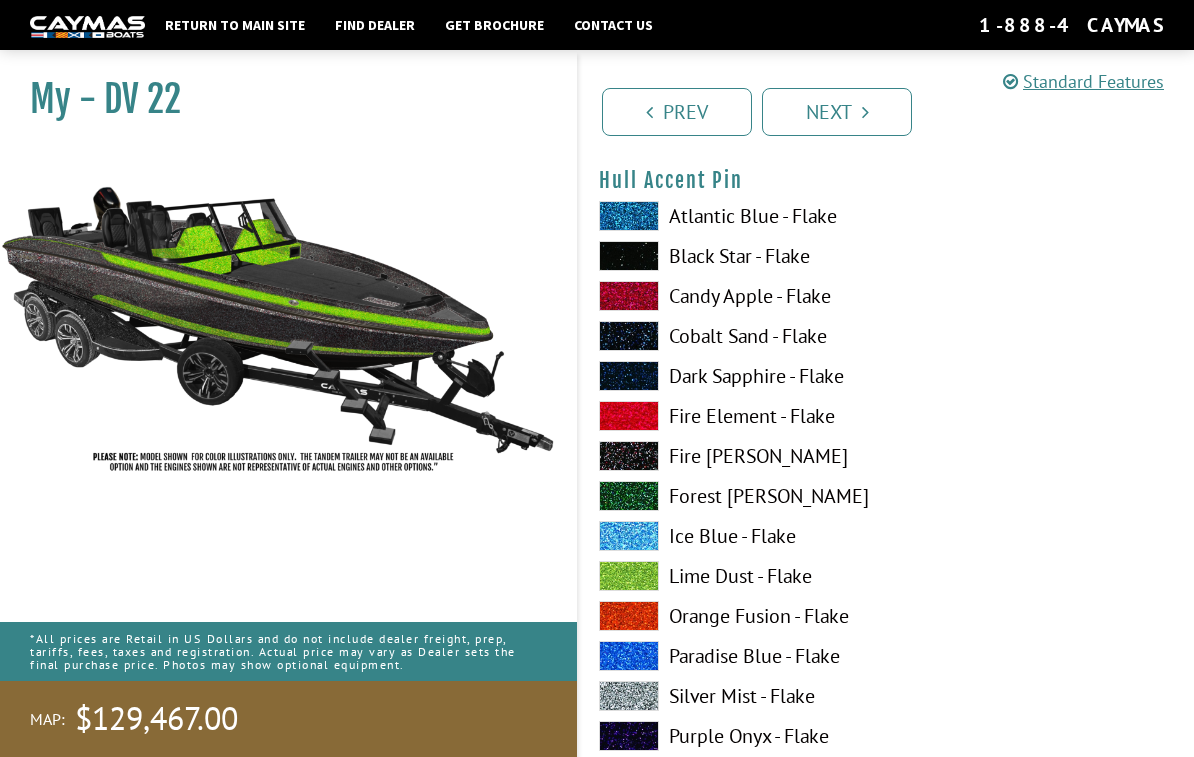 click at bounding box center (629, 576) 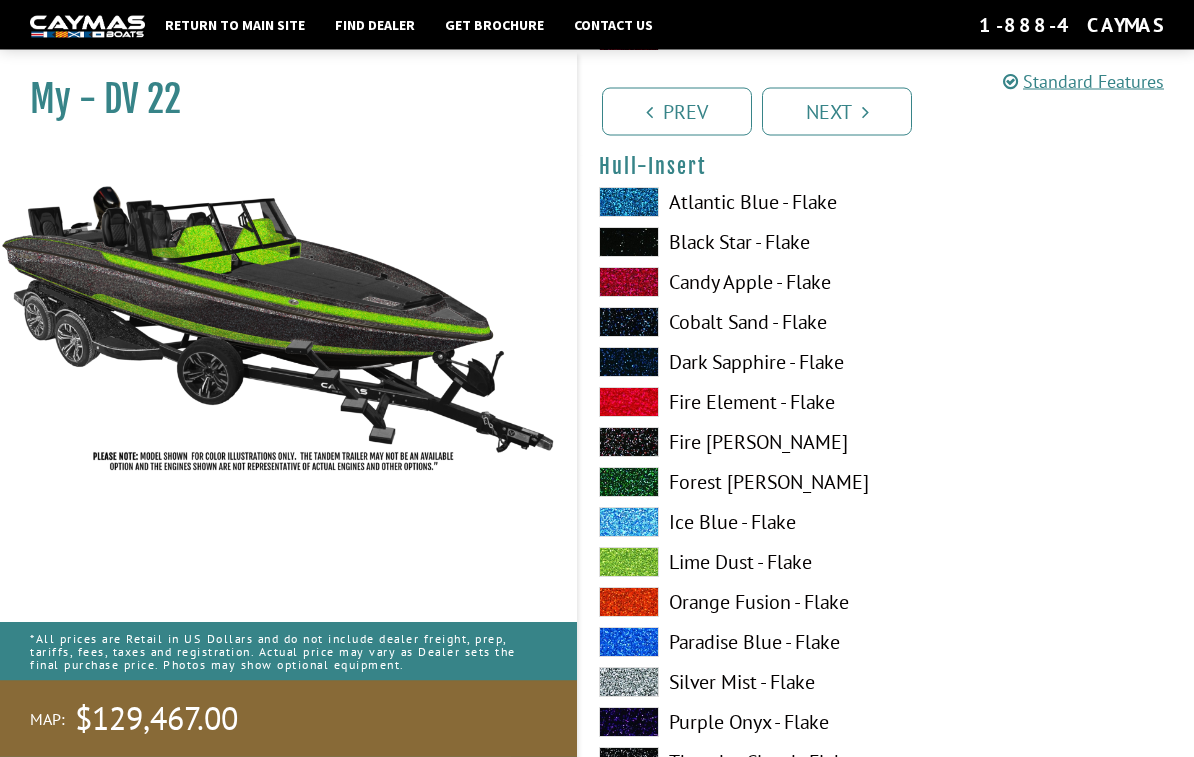 scroll, scrollTop: 7172, scrollLeft: 0, axis: vertical 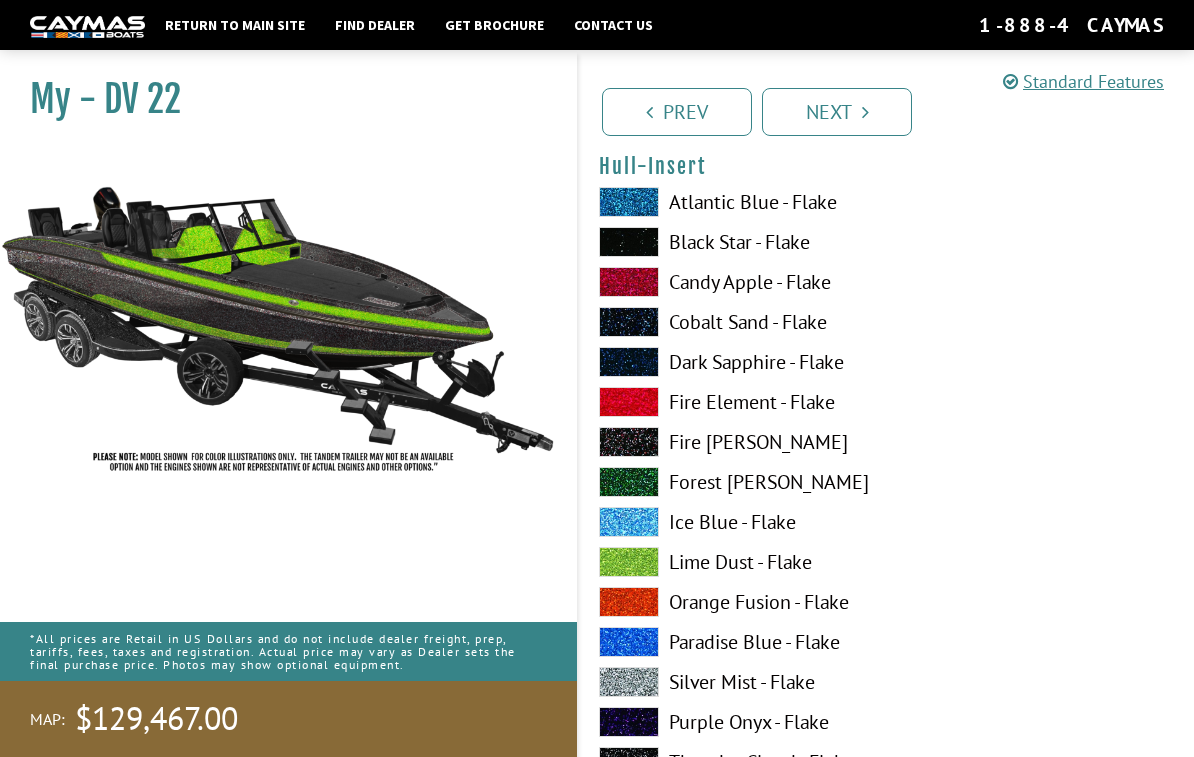 click at bounding box center (629, 562) 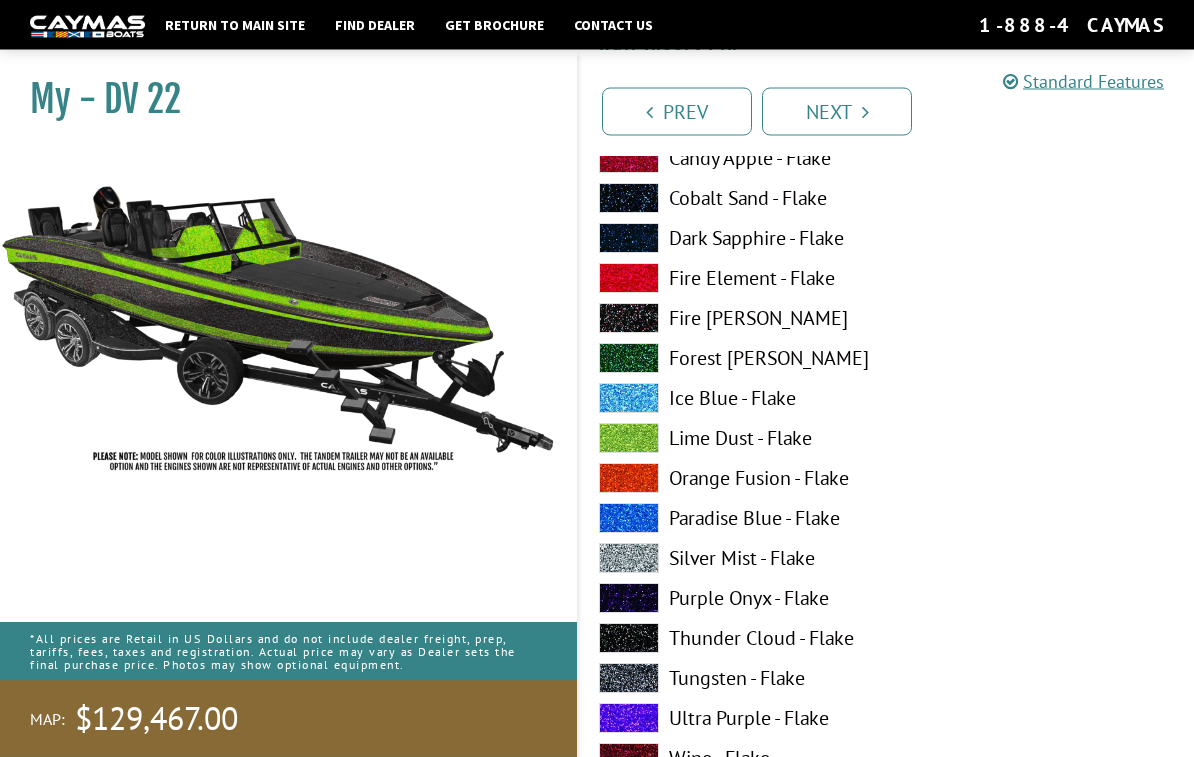scroll, scrollTop: 8545, scrollLeft: 0, axis: vertical 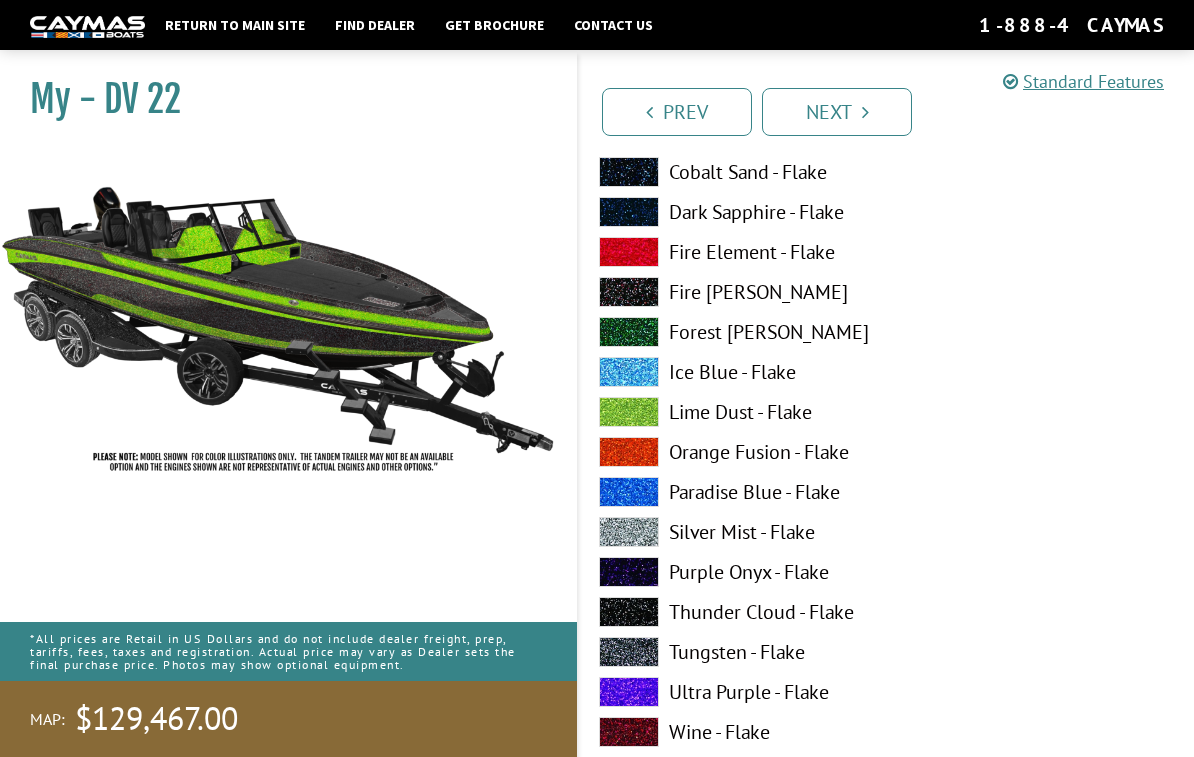 click at bounding box center [629, 412] 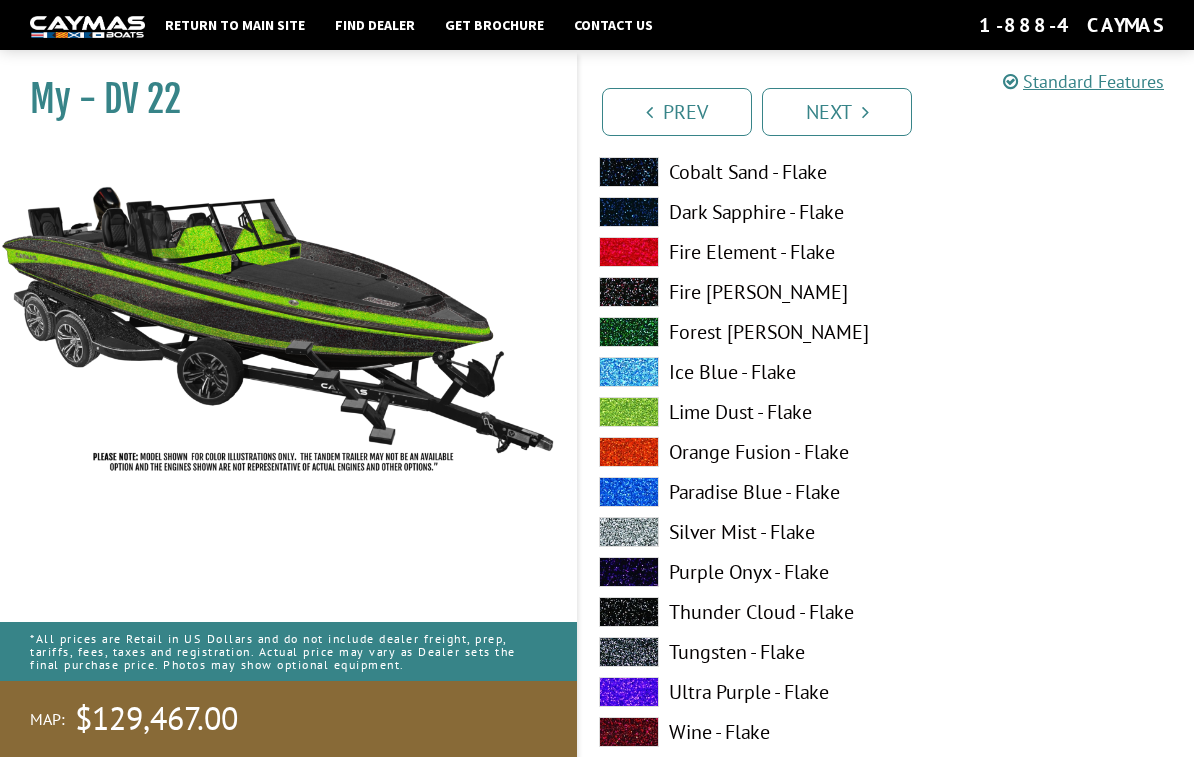 click at bounding box center [629, 452] 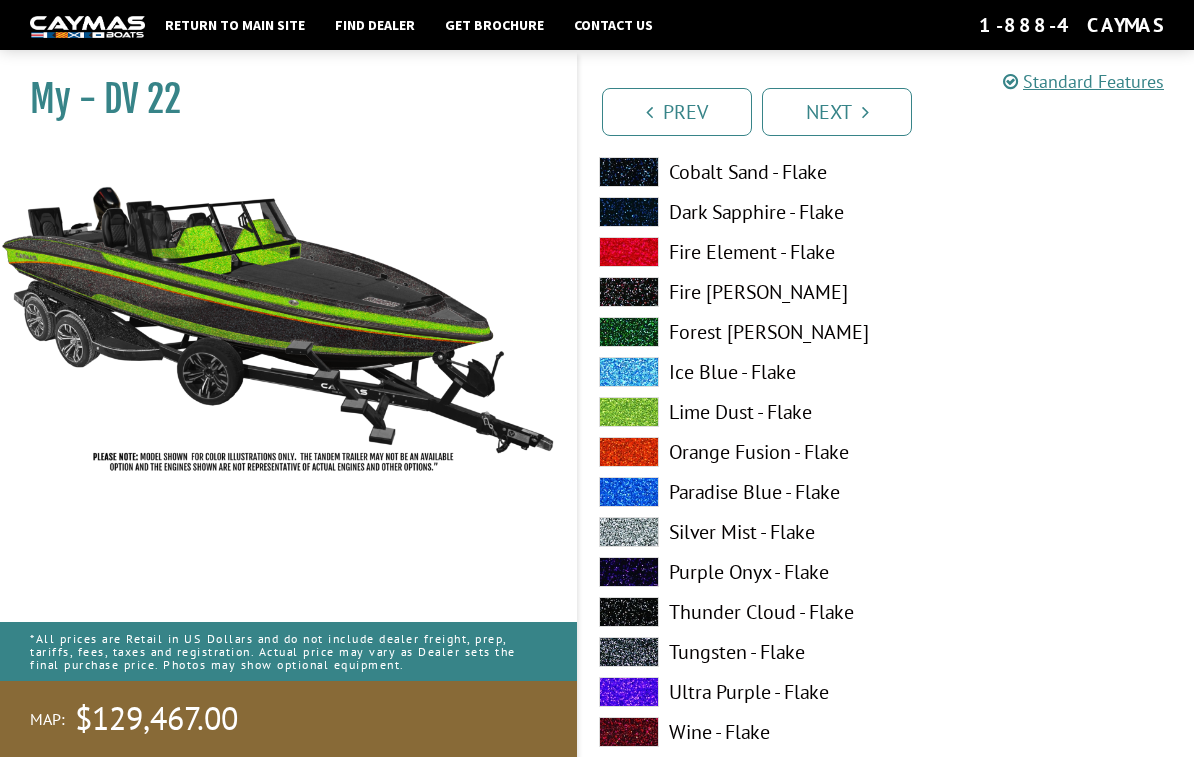 click at bounding box center (629, 412) 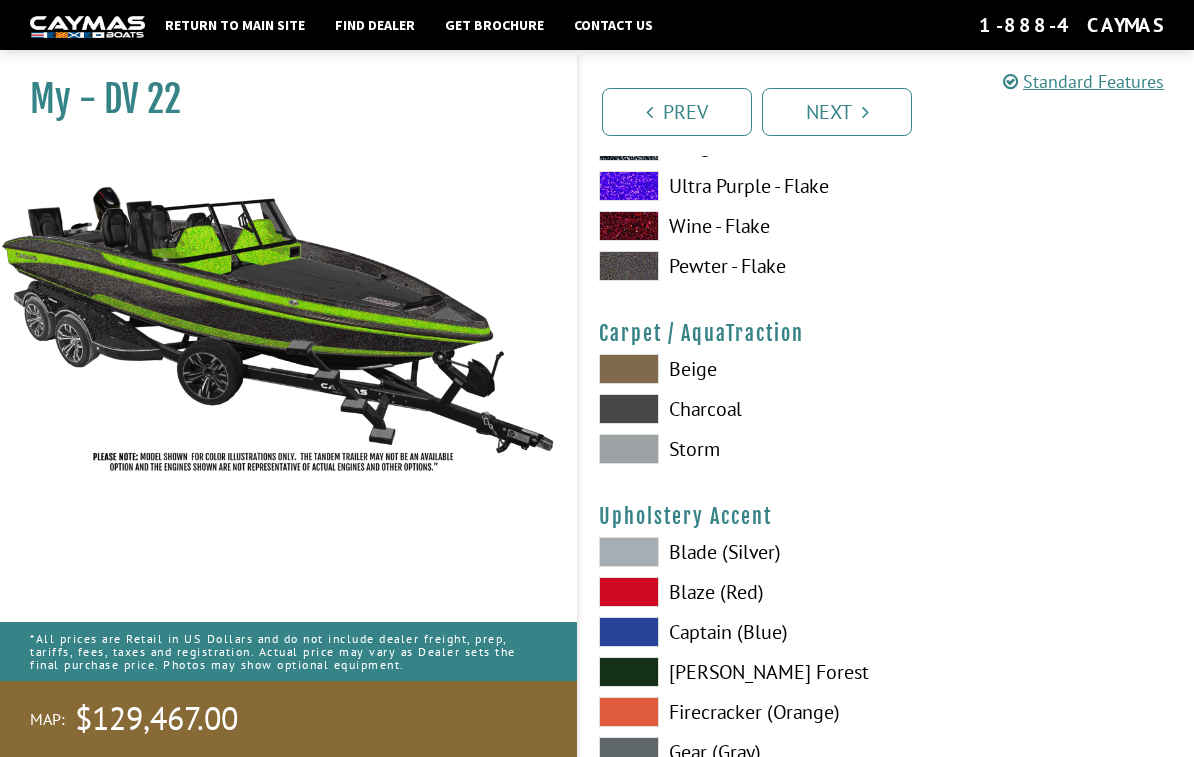 scroll, scrollTop: 9061, scrollLeft: 0, axis: vertical 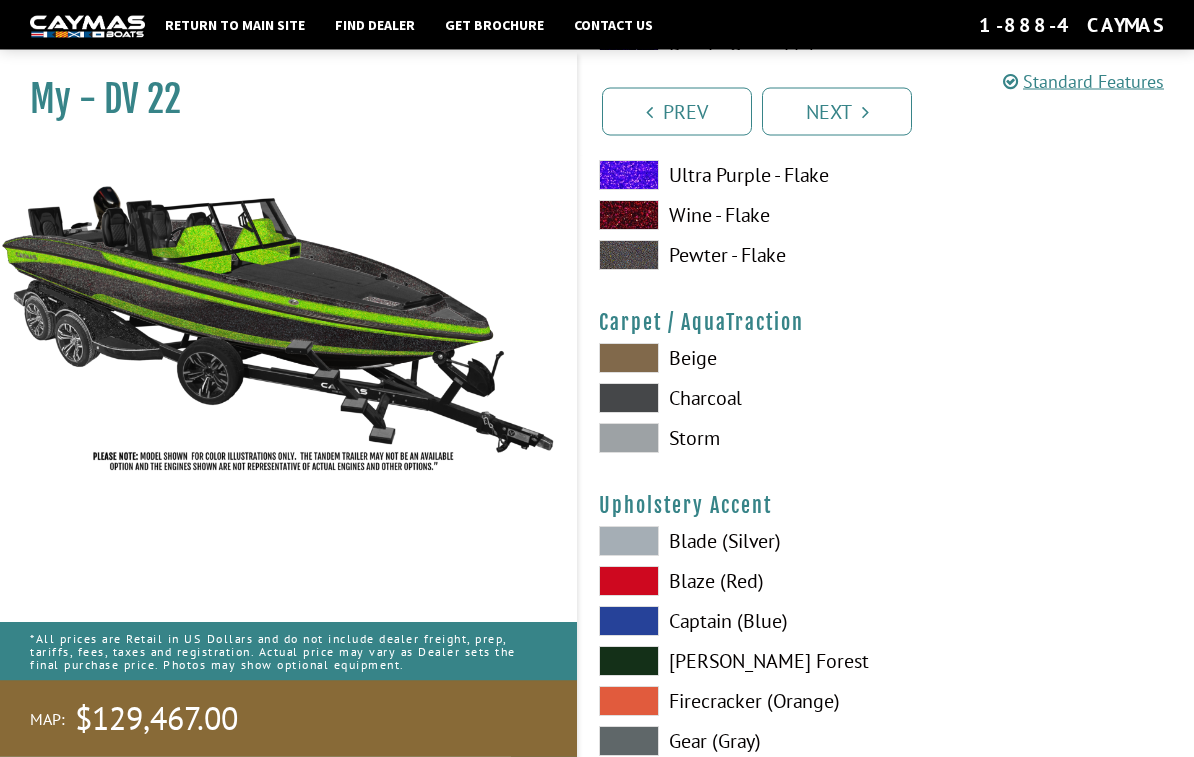 click at bounding box center (629, 399) 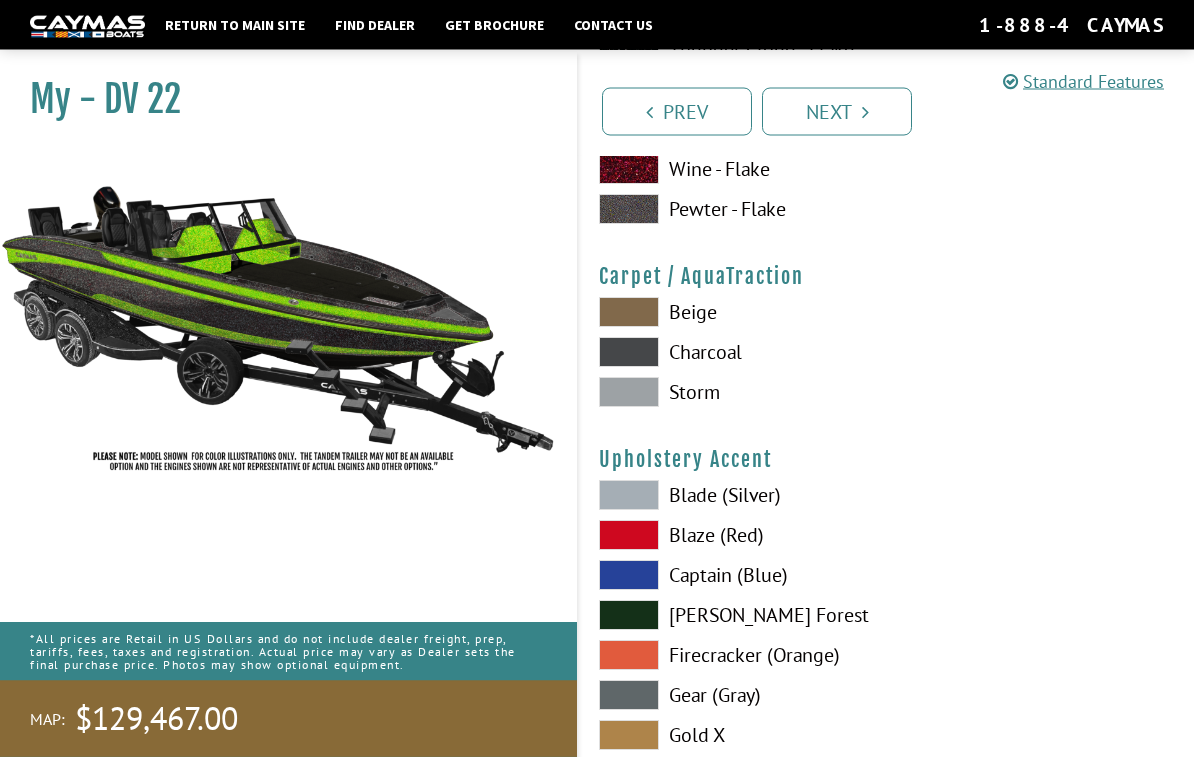scroll, scrollTop: 9108, scrollLeft: 0, axis: vertical 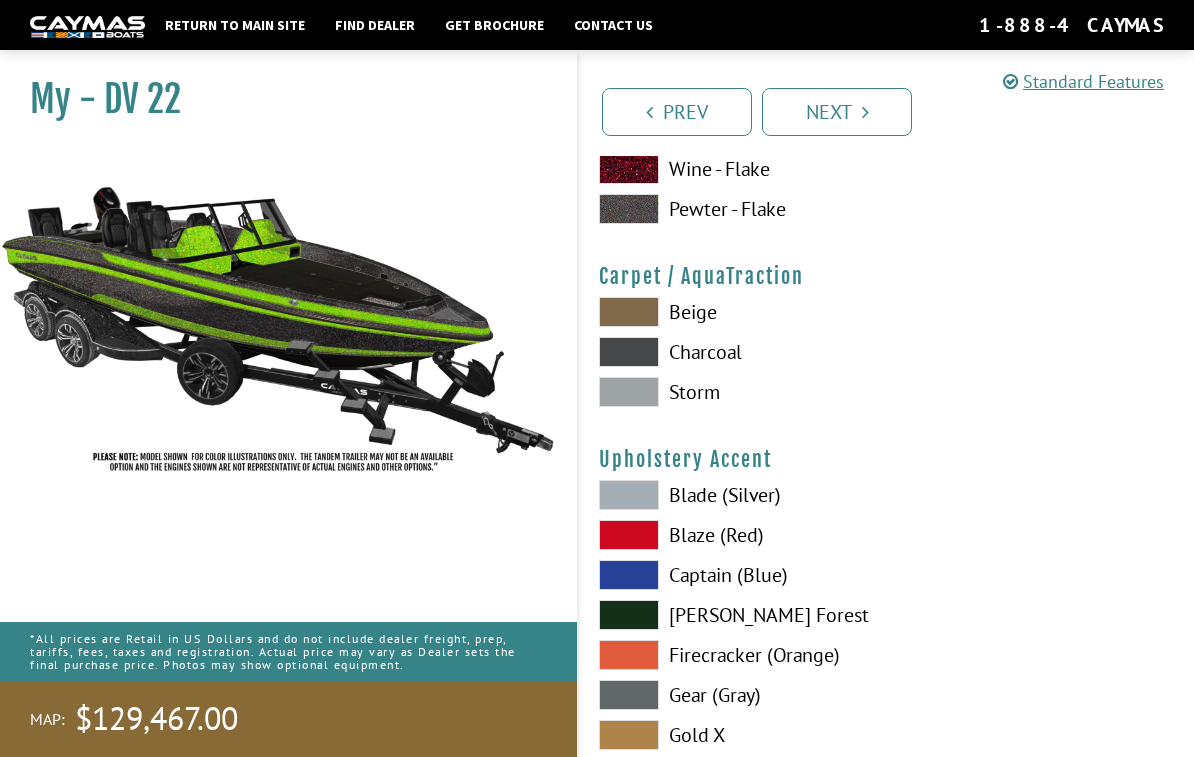click at bounding box center (629, 392) 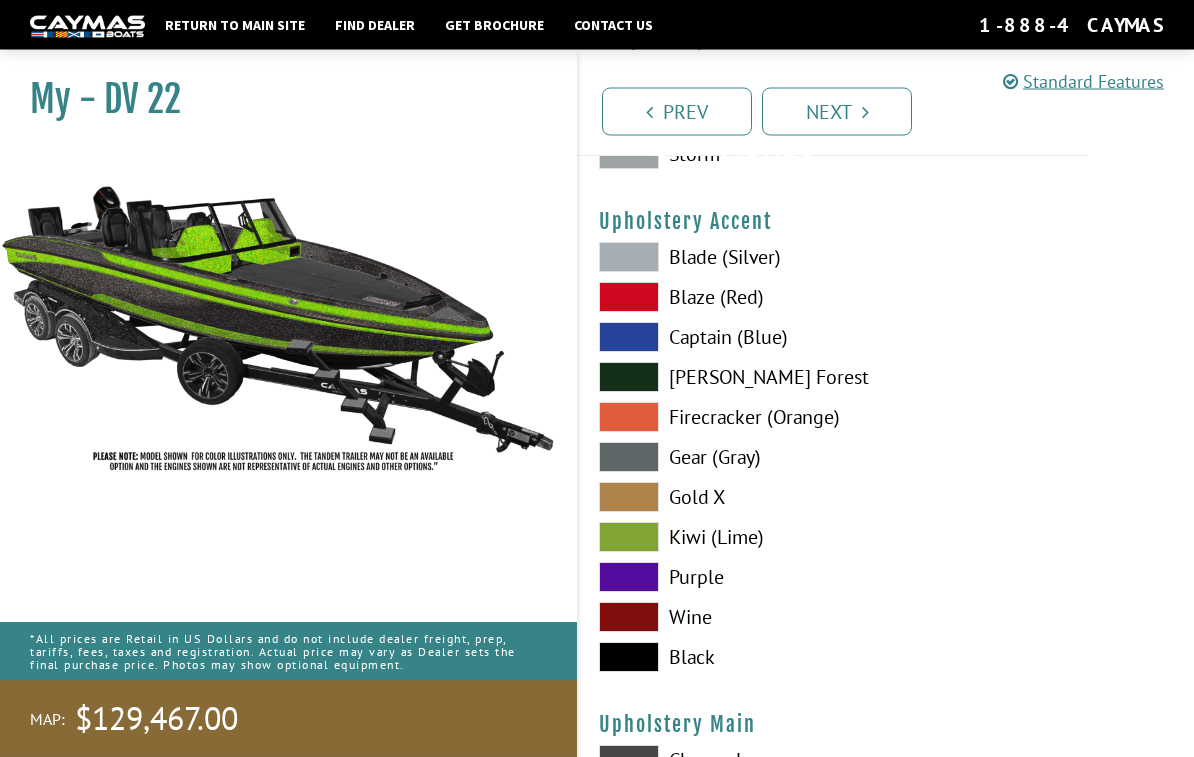 scroll, scrollTop: 9346, scrollLeft: 0, axis: vertical 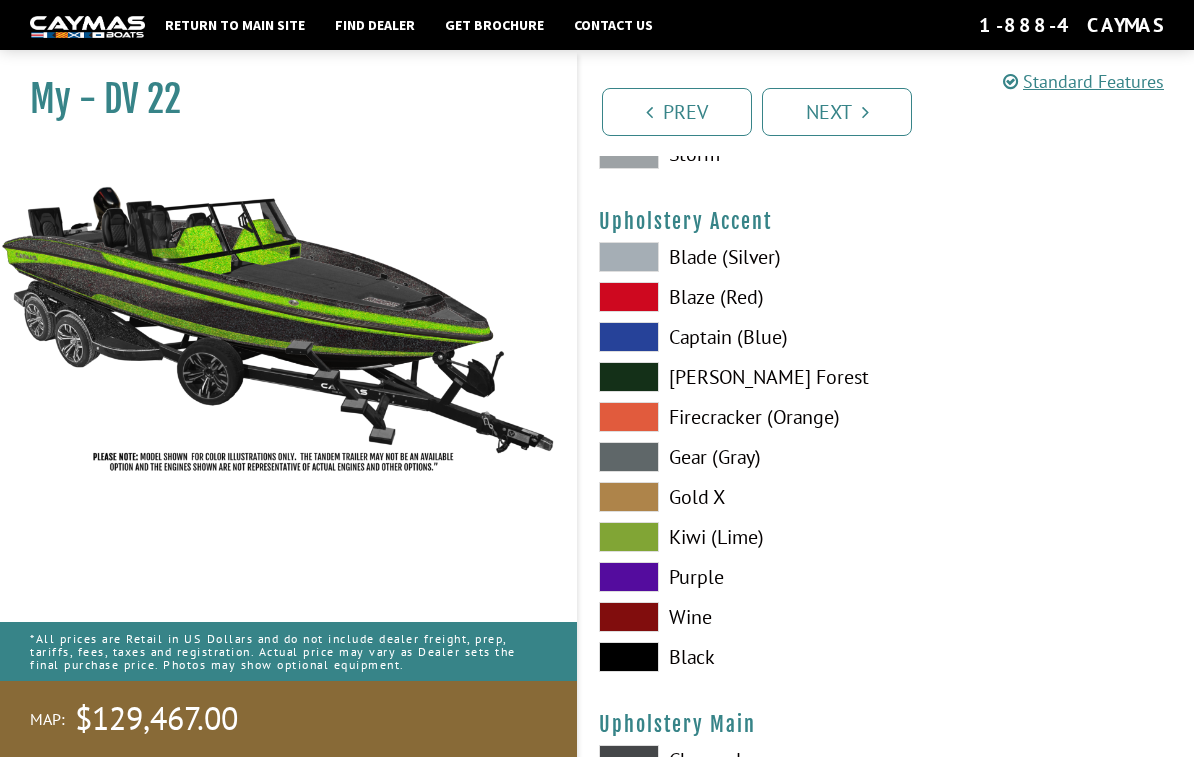 click at bounding box center [629, 537] 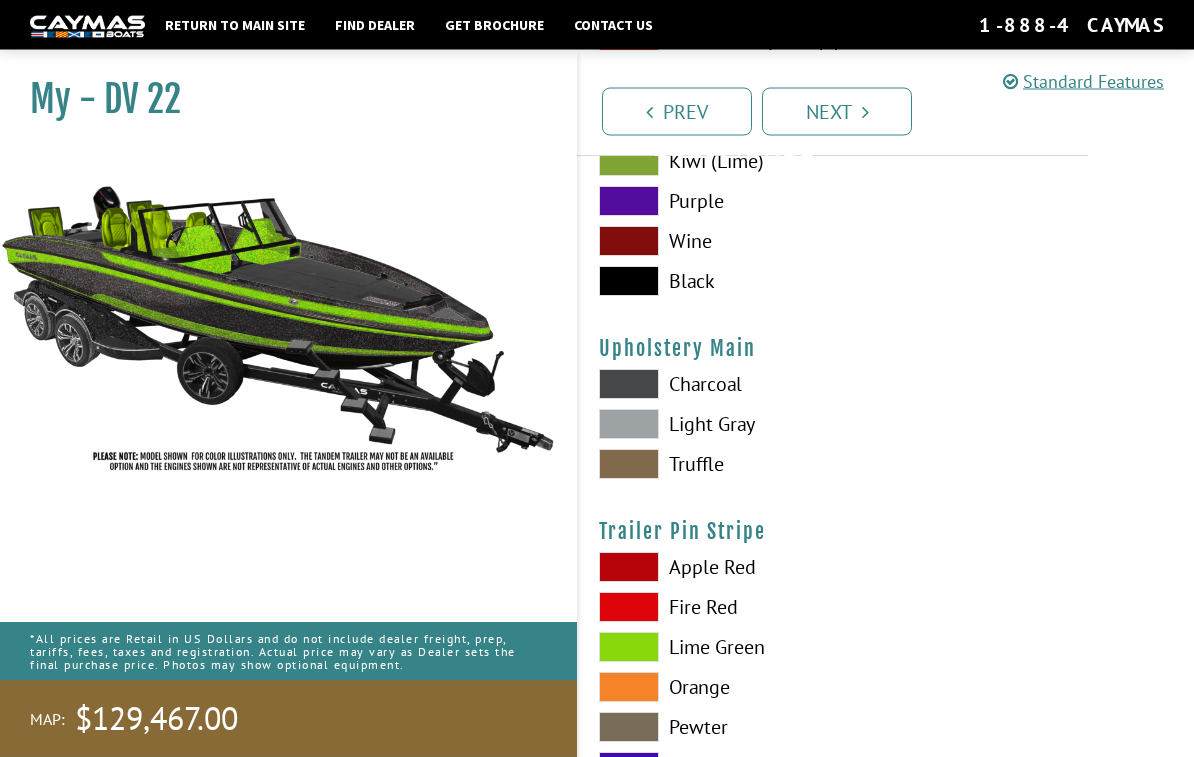 scroll, scrollTop: 9727, scrollLeft: 0, axis: vertical 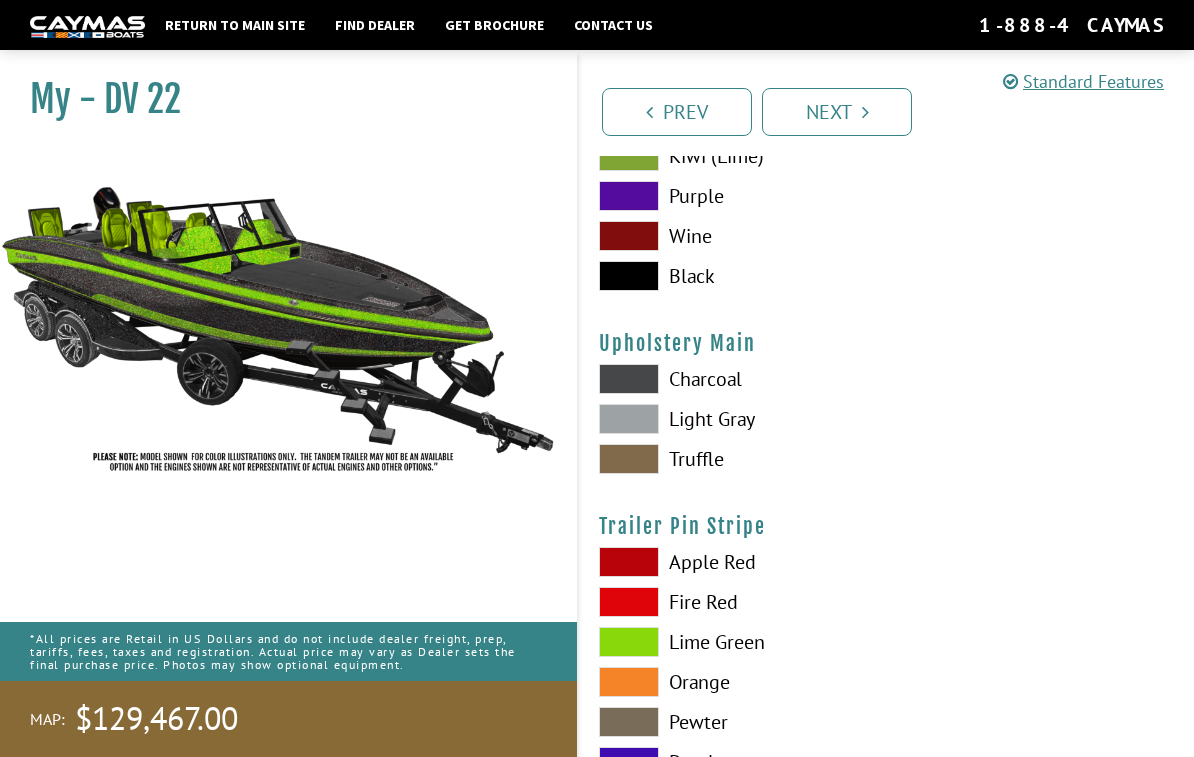 click at bounding box center [629, 379] 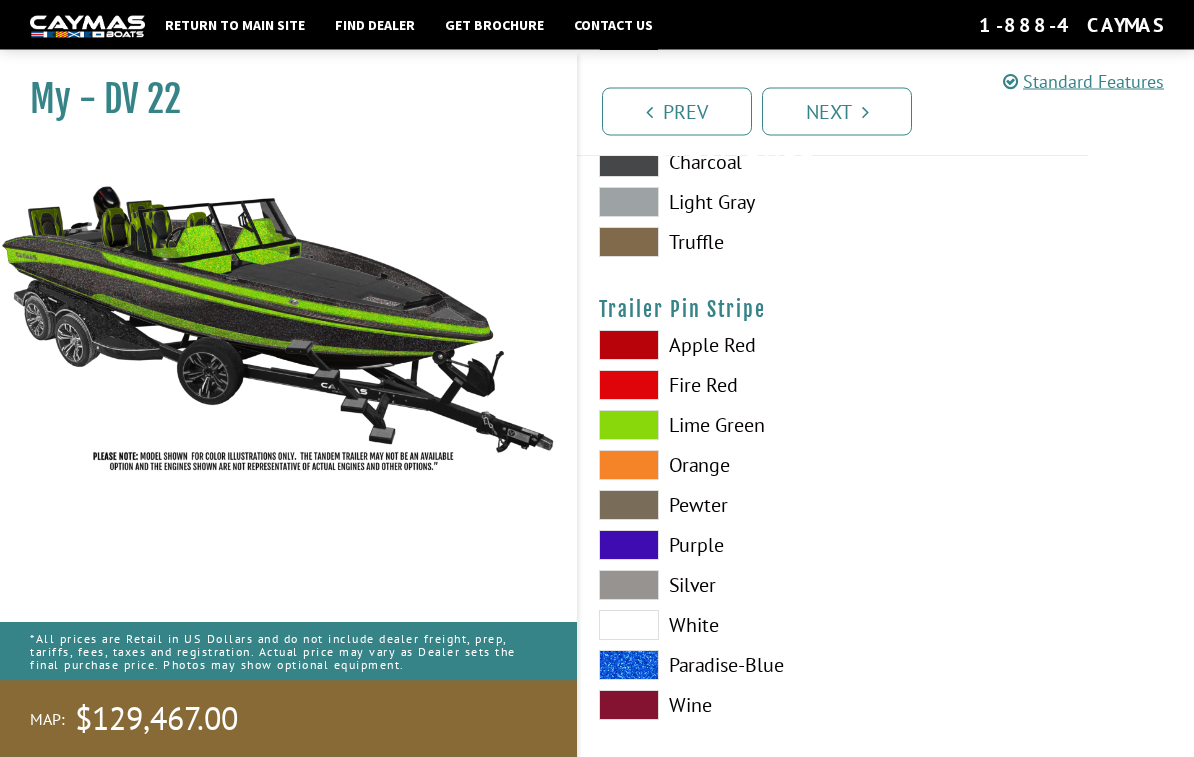 scroll, scrollTop: 9948, scrollLeft: 0, axis: vertical 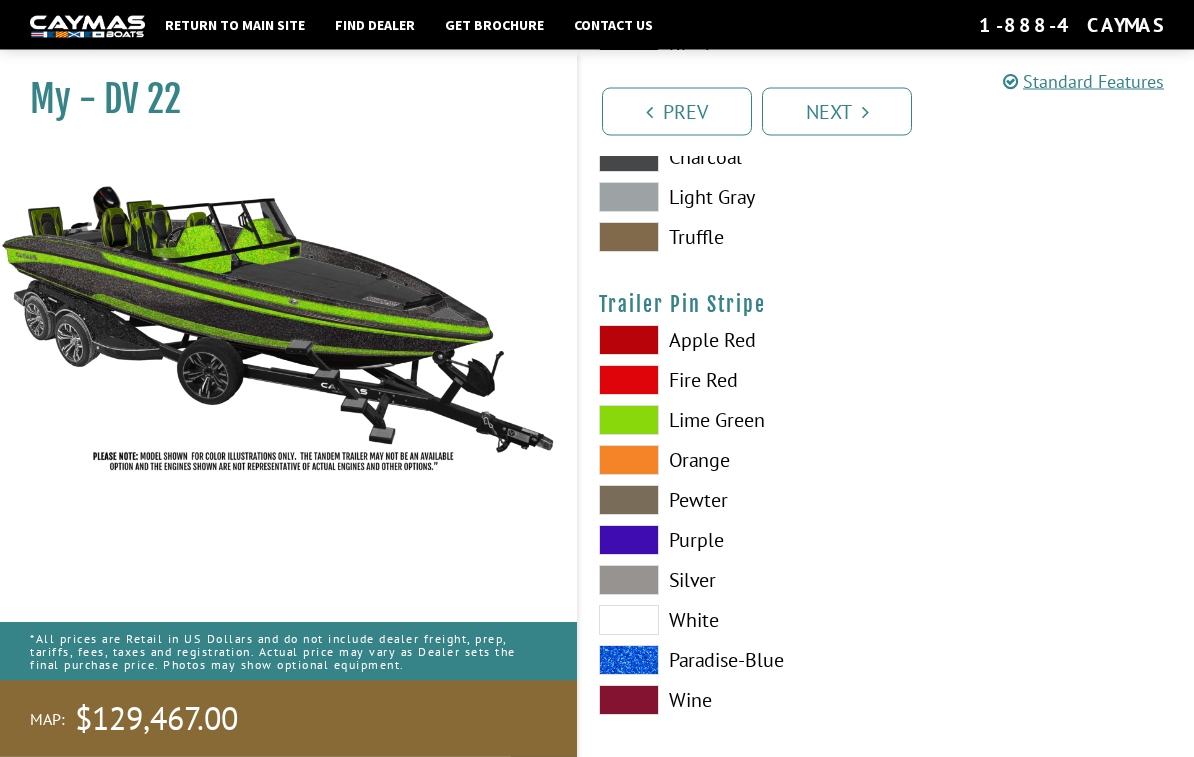 click at bounding box center (629, 421) 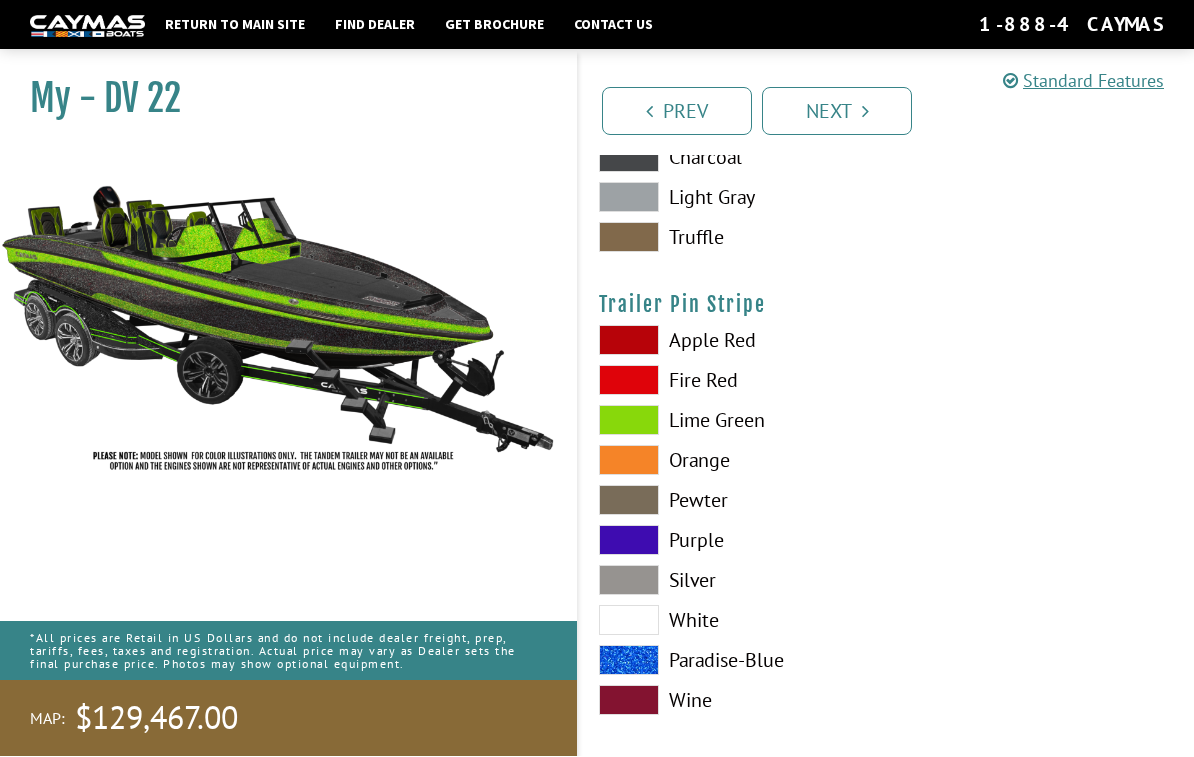 scroll, scrollTop: 9948, scrollLeft: 0, axis: vertical 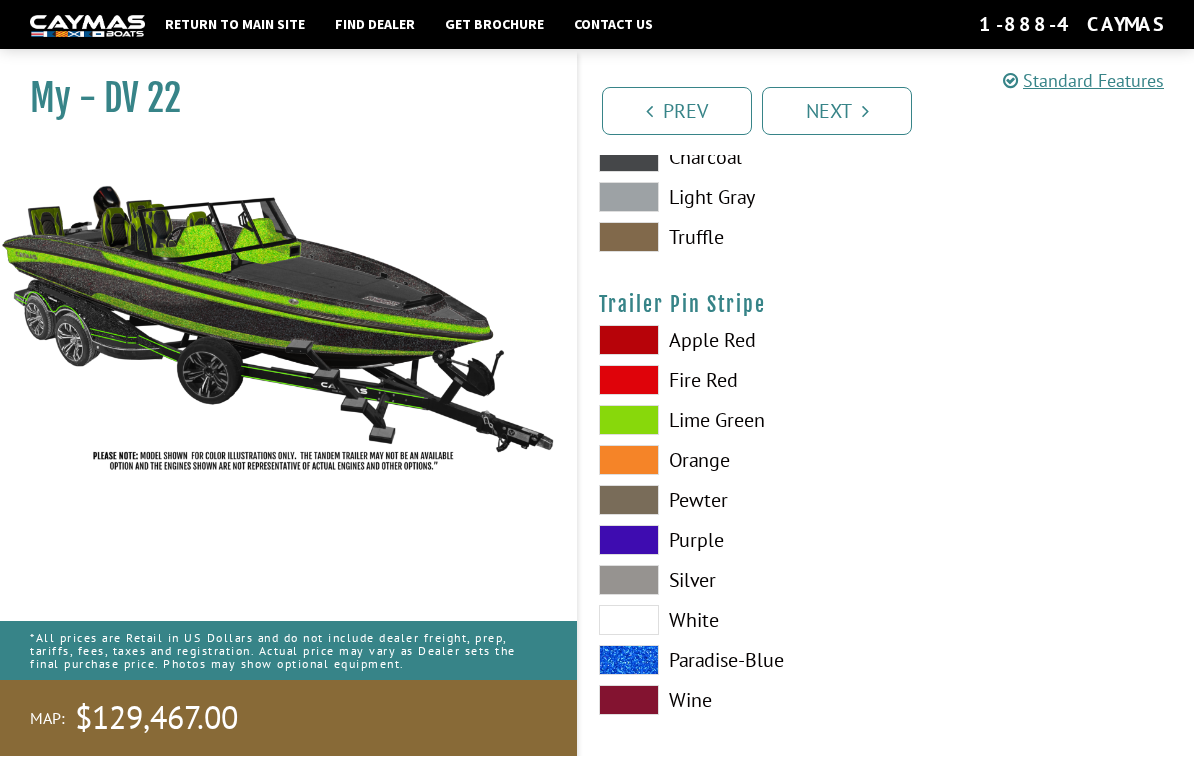 click on "Next" at bounding box center [837, 112] 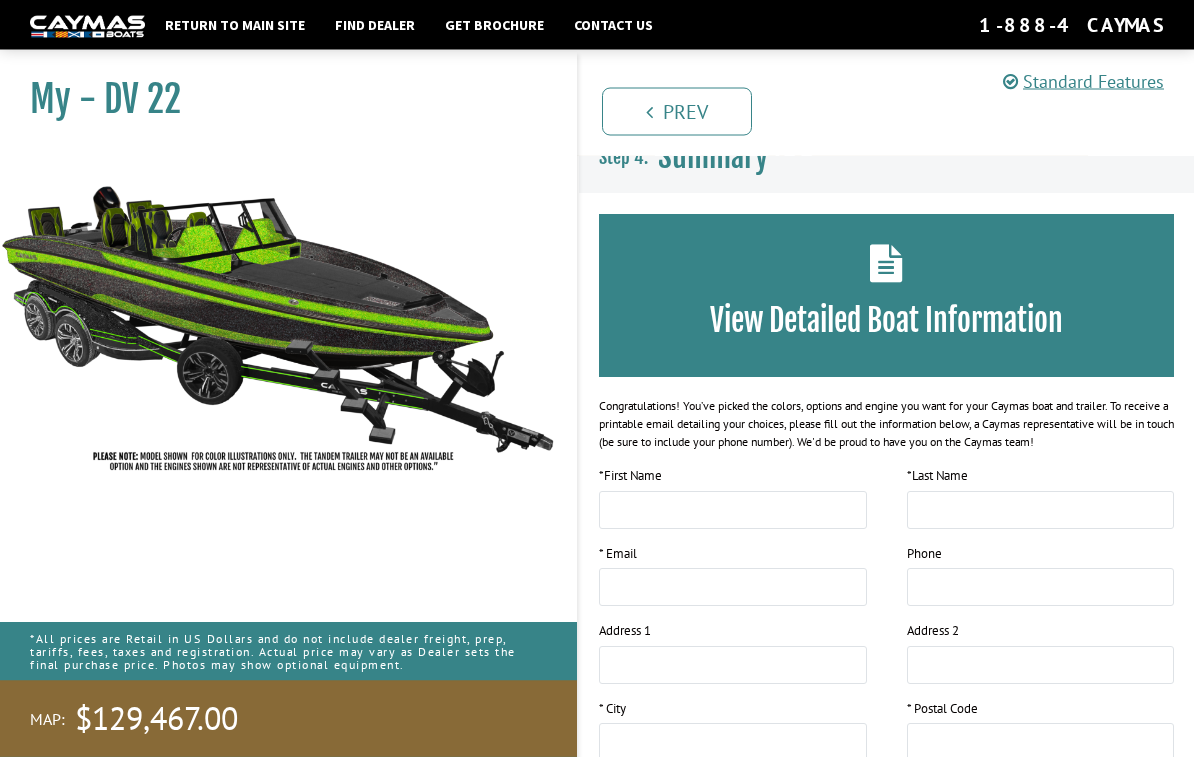 scroll, scrollTop: 0, scrollLeft: 0, axis: both 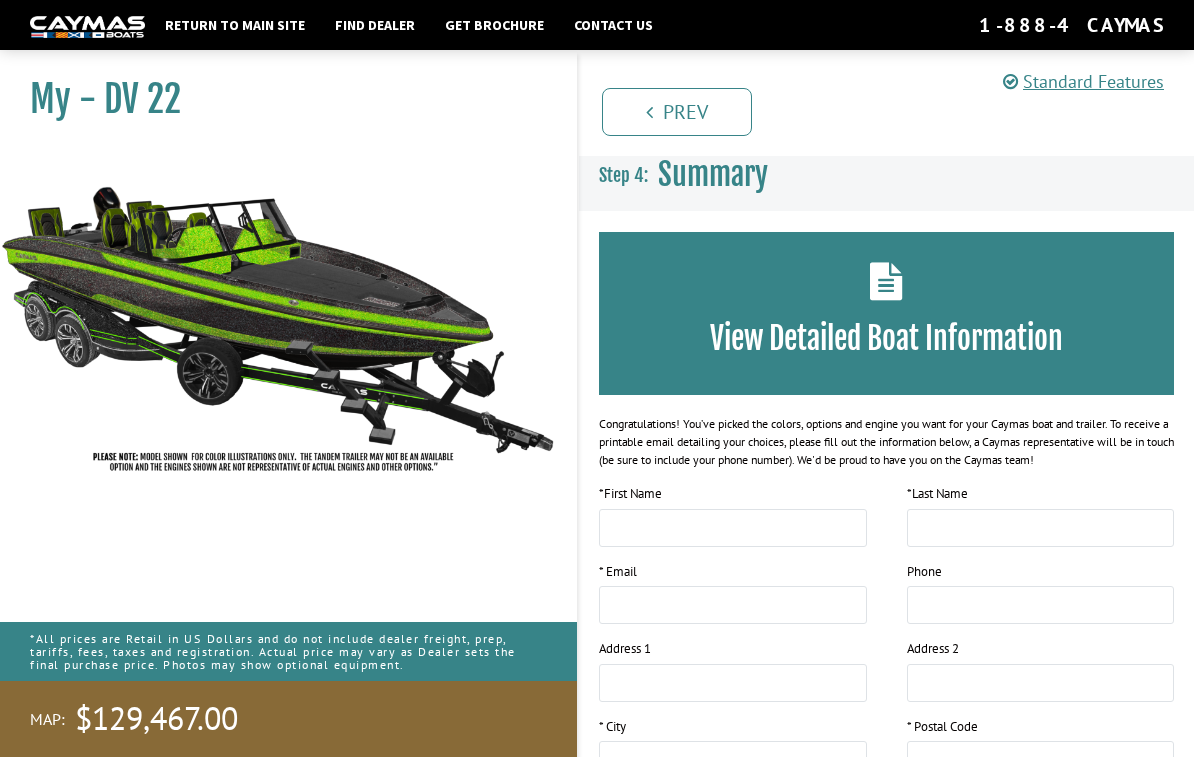 click on "Prev" at bounding box center (677, 112) 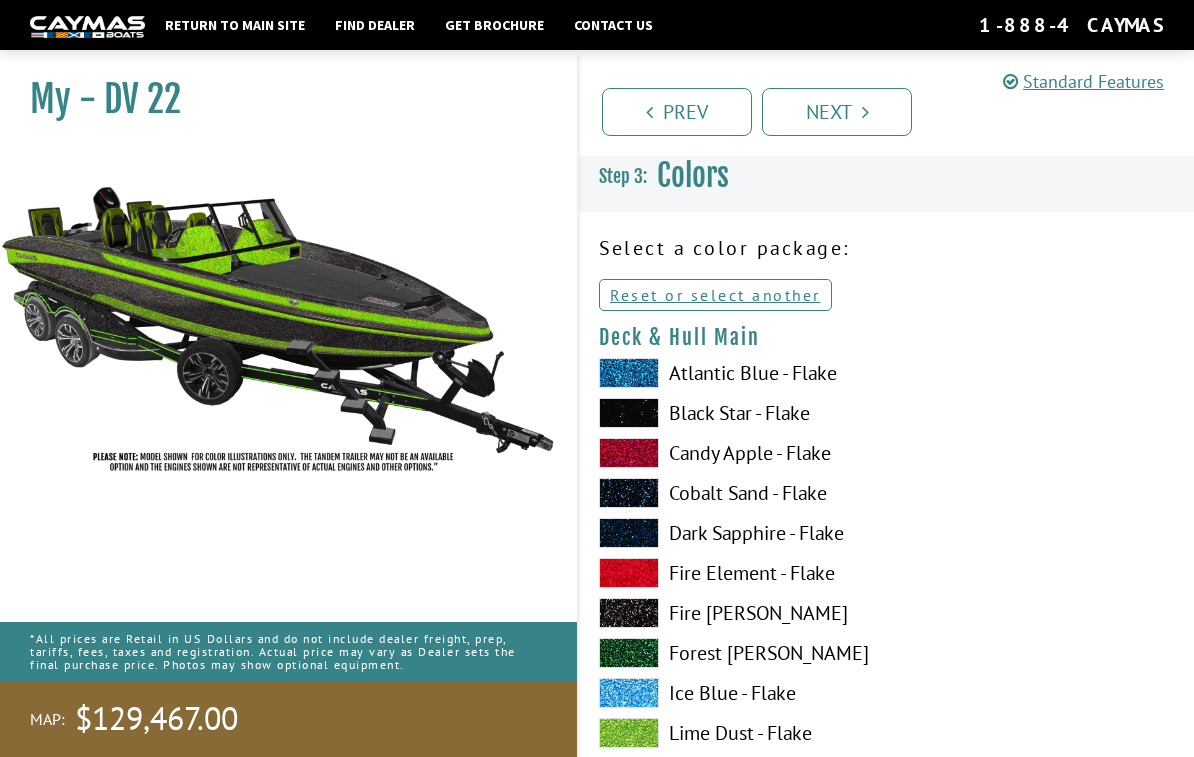 click on "Prev" at bounding box center [677, 112] 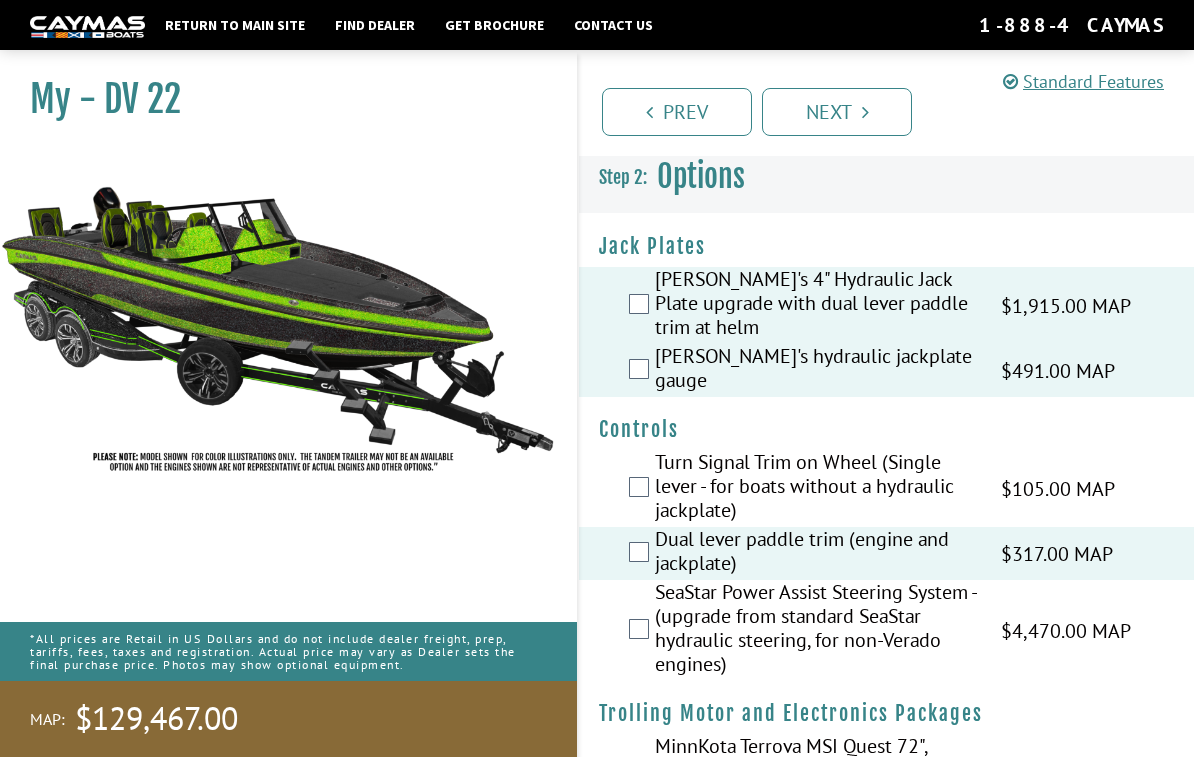 click on "Prev" at bounding box center (677, 112) 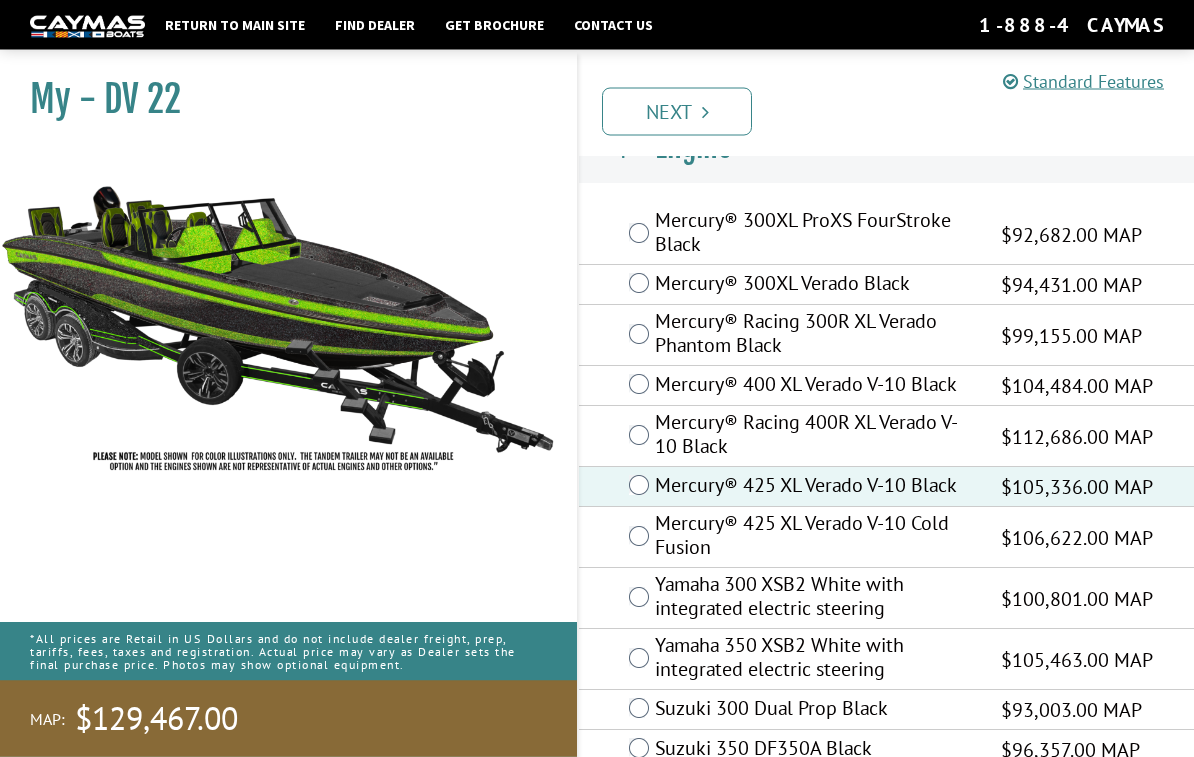 scroll, scrollTop: 0, scrollLeft: 0, axis: both 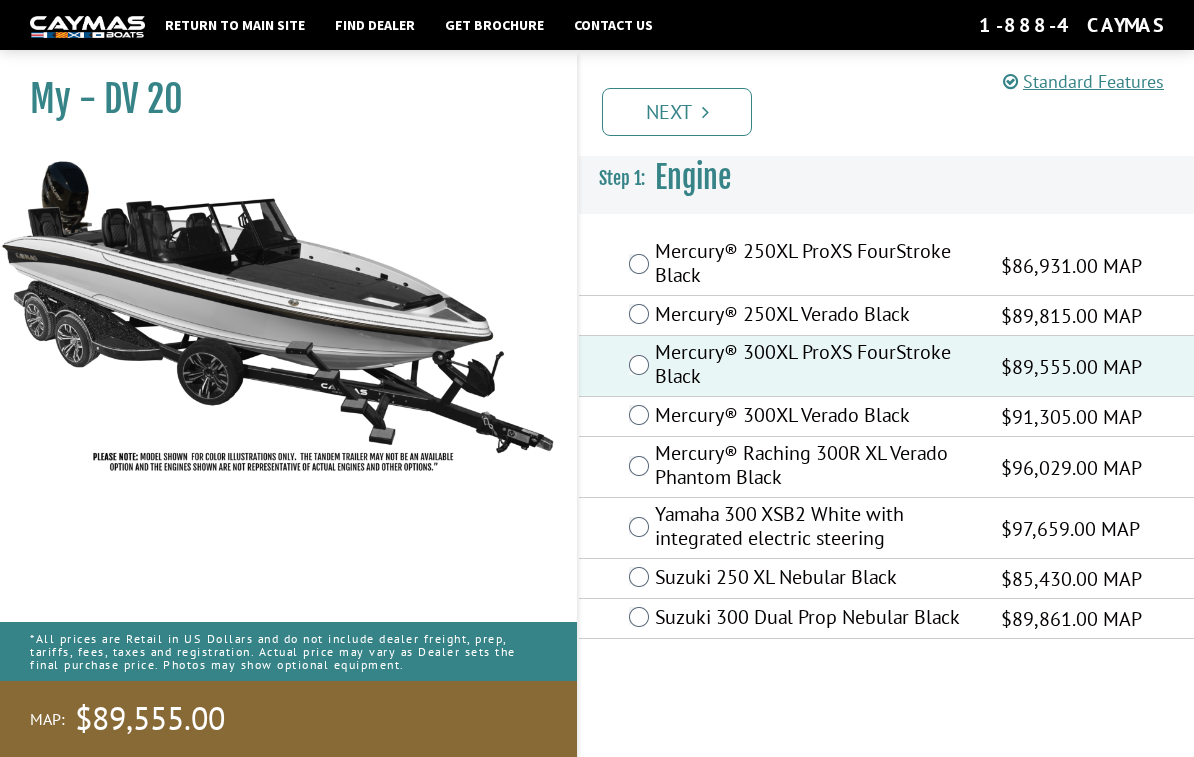 click on "Next" at bounding box center (677, 112) 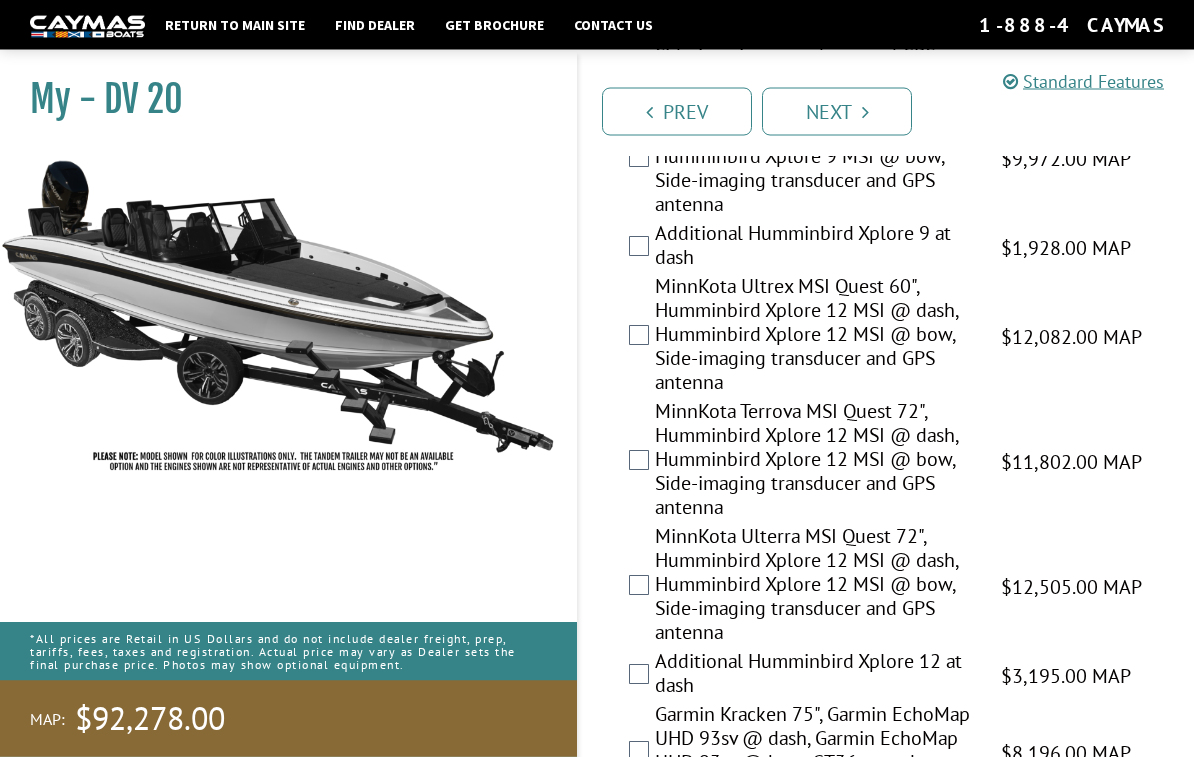 scroll, scrollTop: 893, scrollLeft: 0, axis: vertical 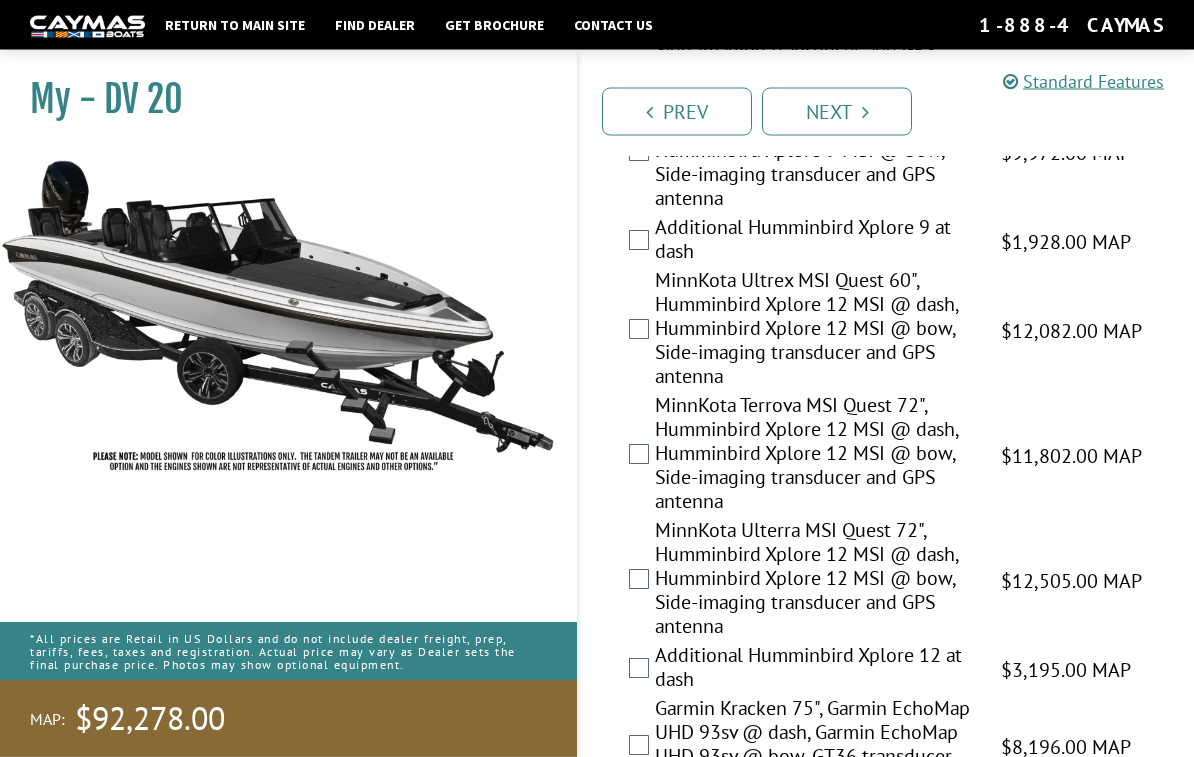 click on "MinnKota Ulterra MSI Quest 72", Humminbird Xplore 12 MSI @ dash, Humminbird Xplore 12 MSI @ bow, Side-imaging transducer and GPS antenna
$12,505.00 MAP
$14,763.00 MSRP" at bounding box center (886, 581) 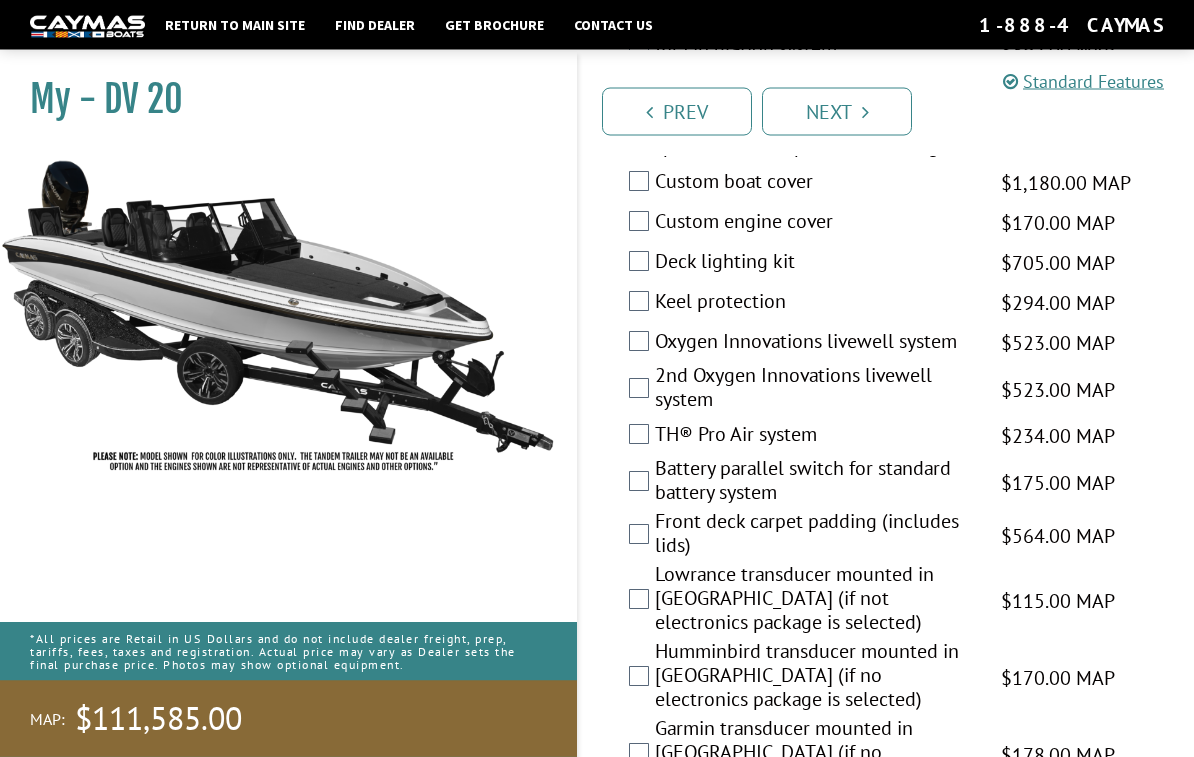 scroll, scrollTop: 3142, scrollLeft: 0, axis: vertical 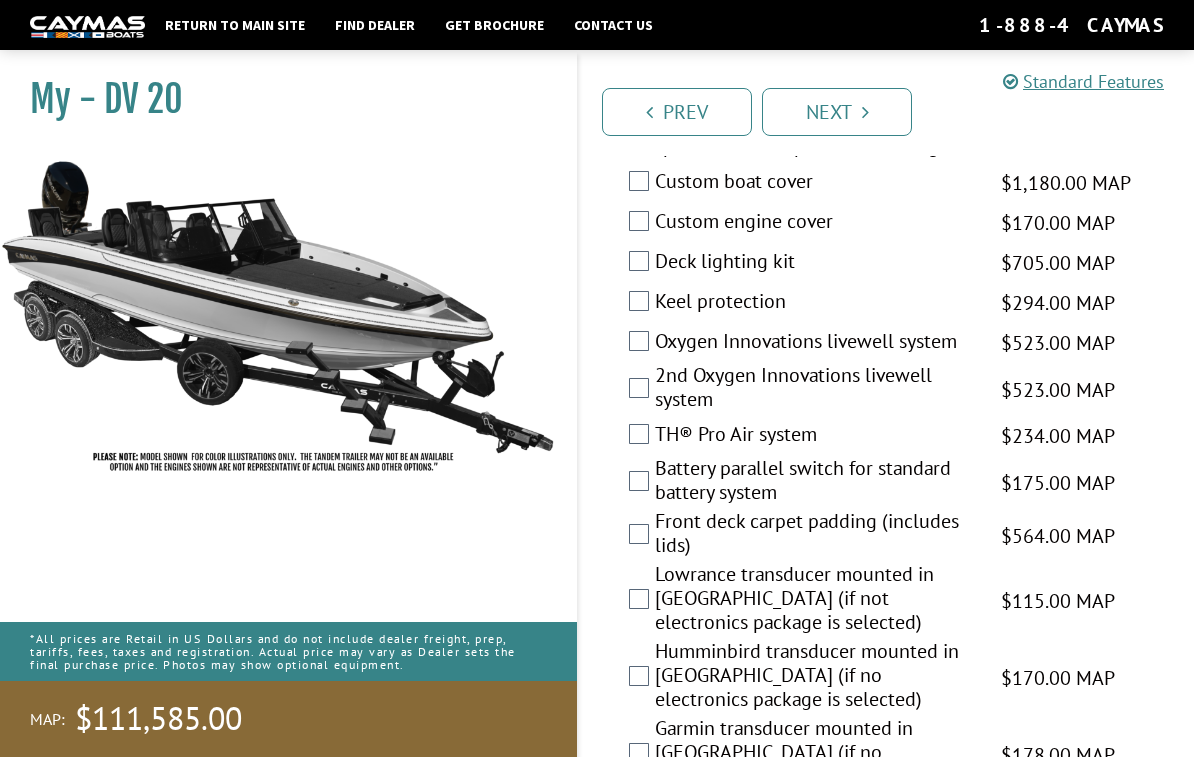click on "TH® Pro Air system" at bounding box center (815, 436) 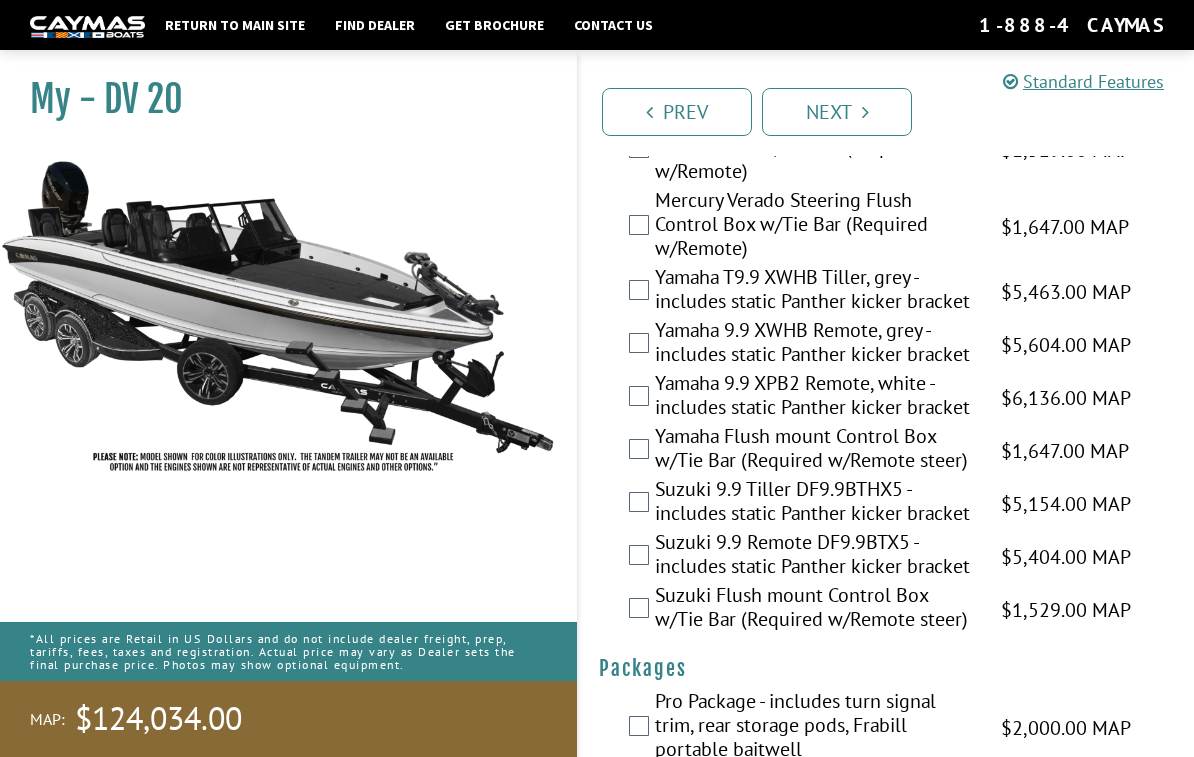 scroll, scrollTop: 6234, scrollLeft: 0, axis: vertical 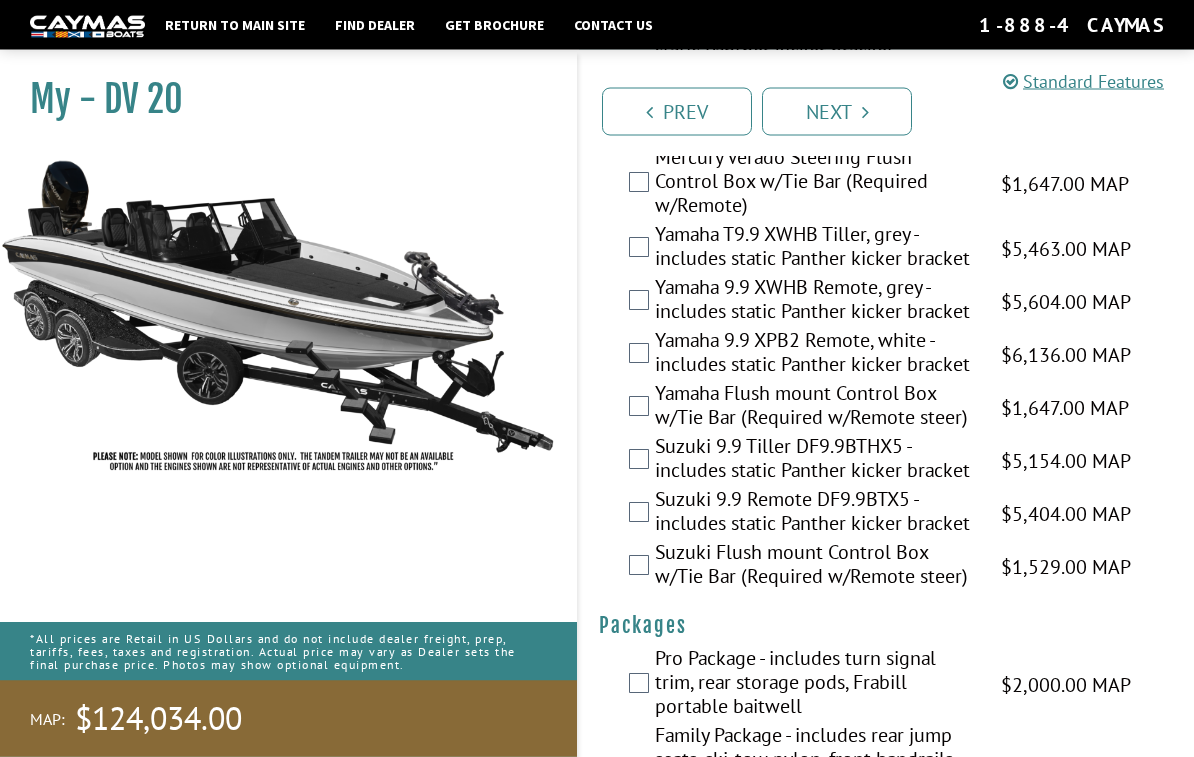 click on "Next" at bounding box center (837, 112) 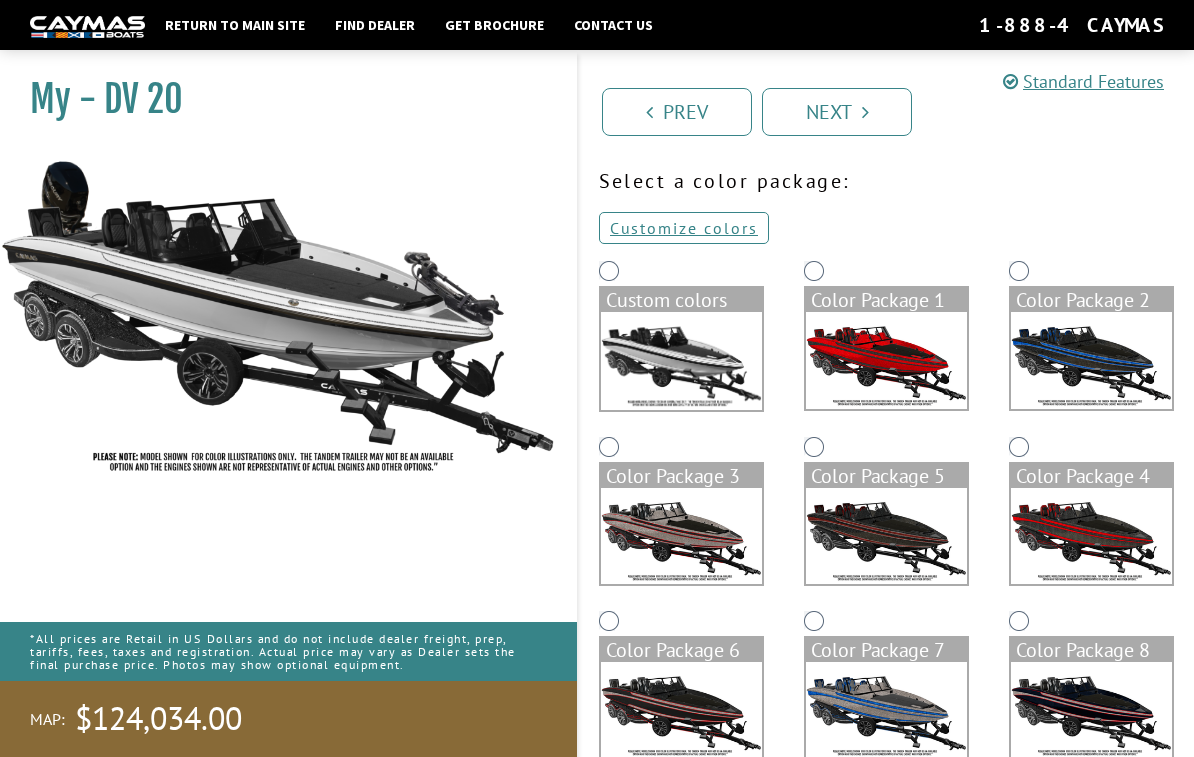 scroll, scrollTop: 0, scrollLeft: 0, axis: both 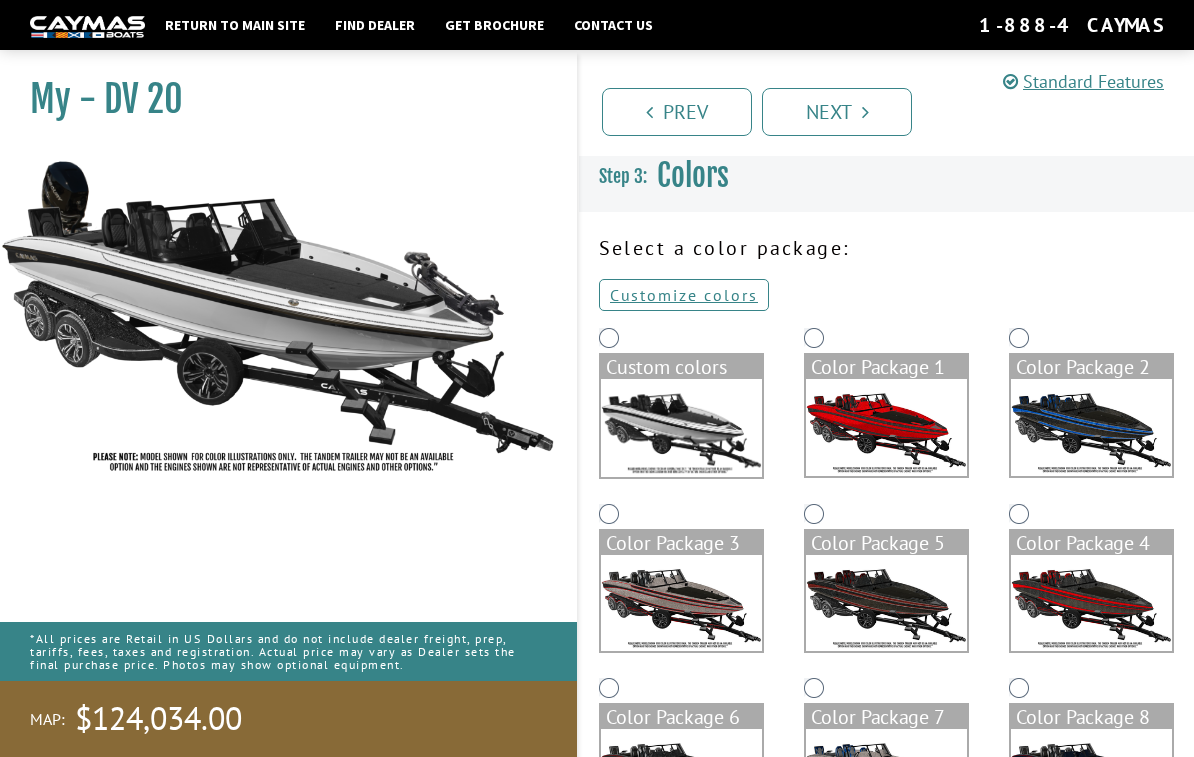 click on "Customize colors" at bounding box center [684, 295] 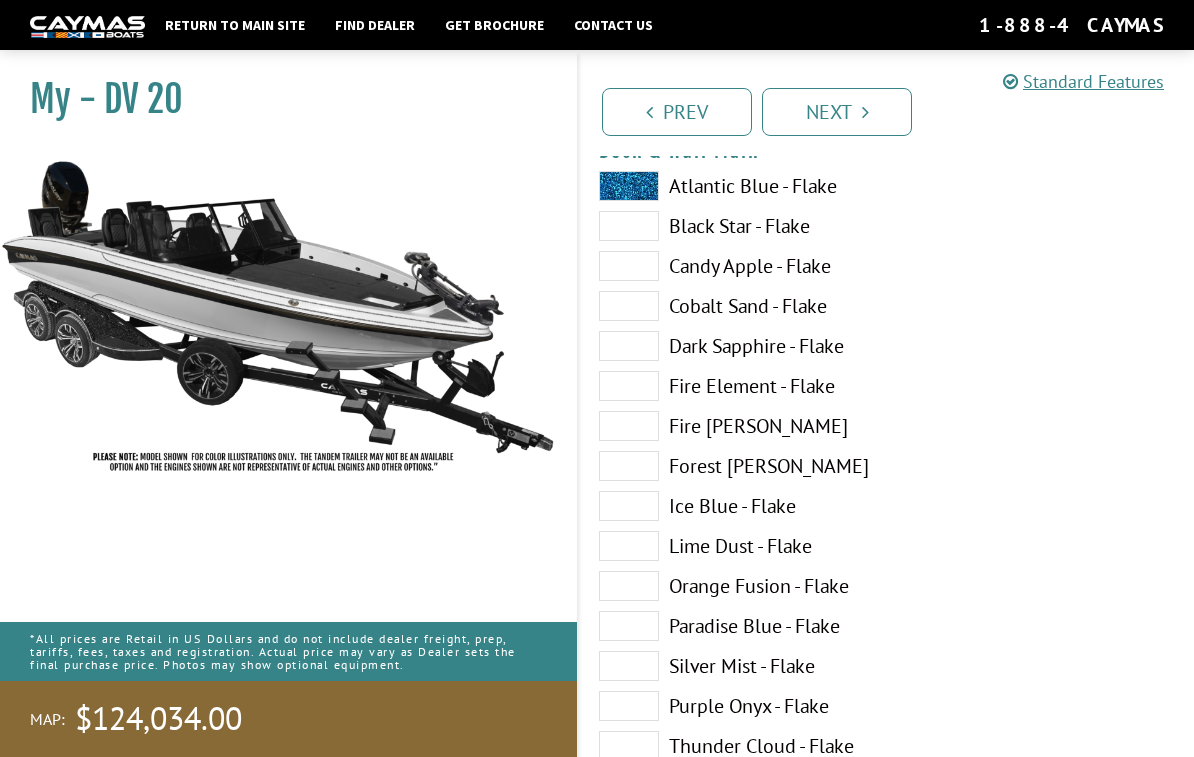 scroll, scrollTop: 204, scrollLeft: 0, axis: vertical 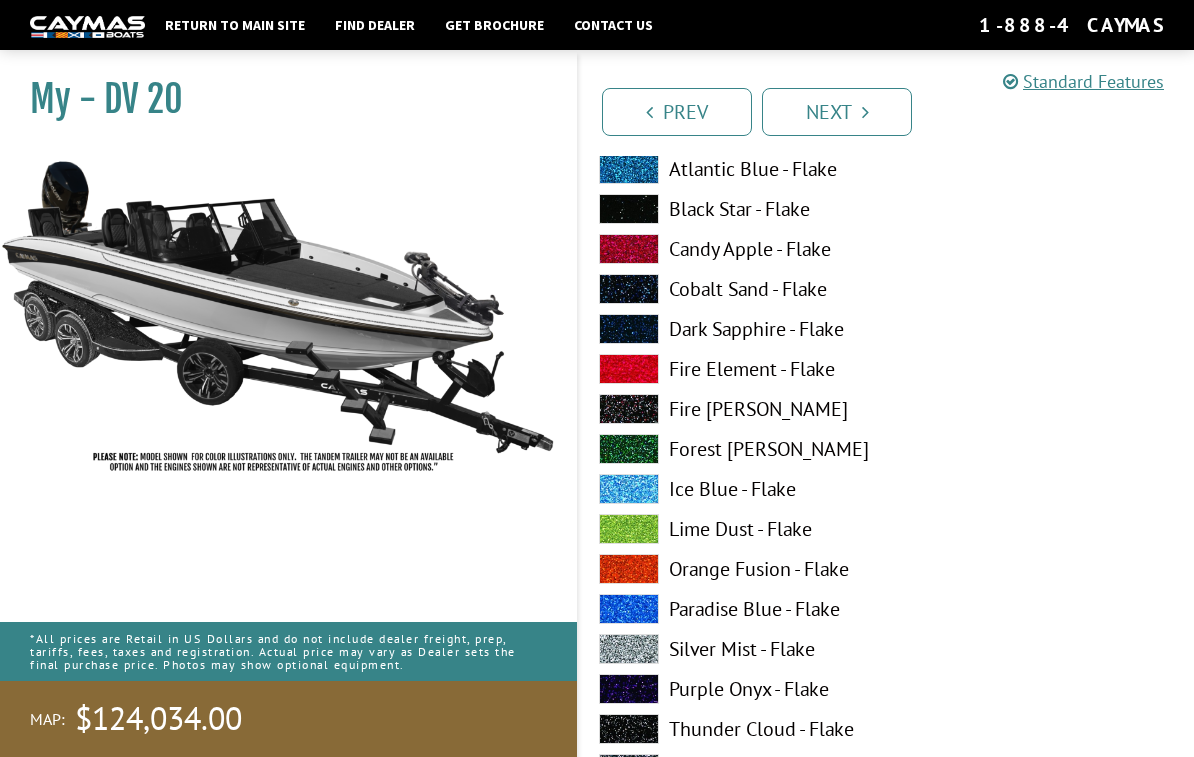 click at bounding box center [629, 409] 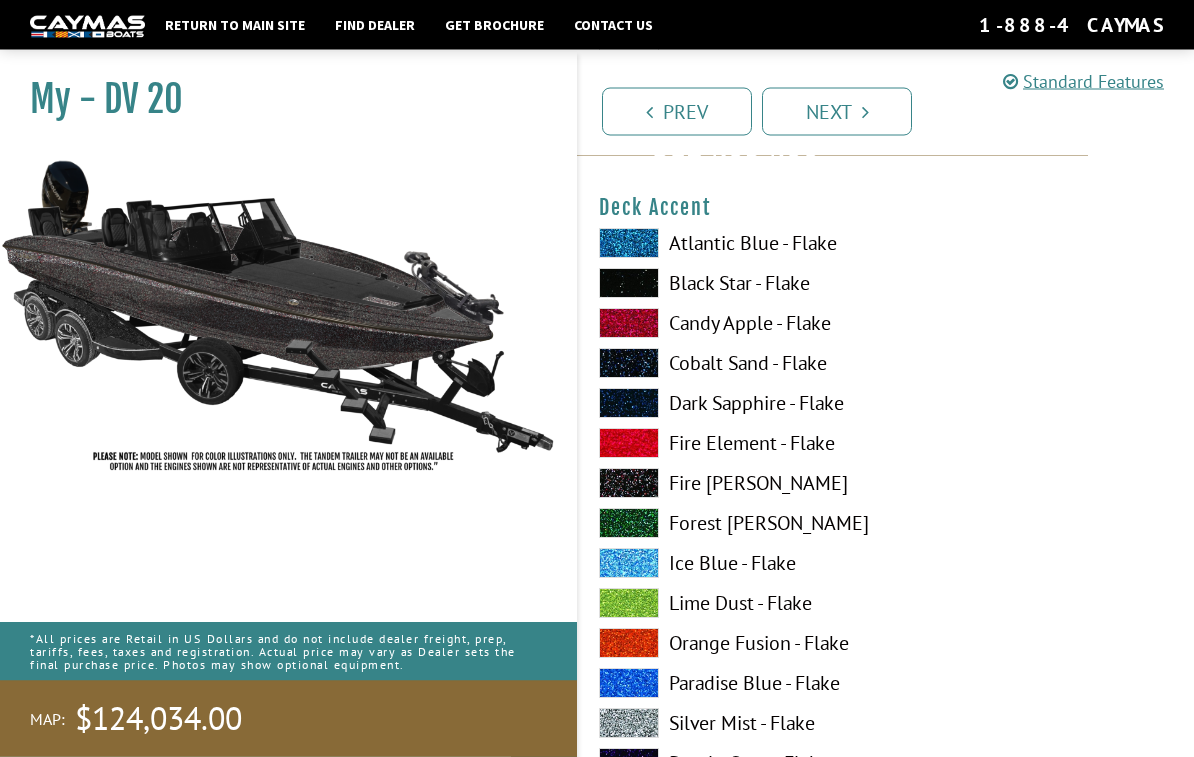 click at bounding box center [629, 604] 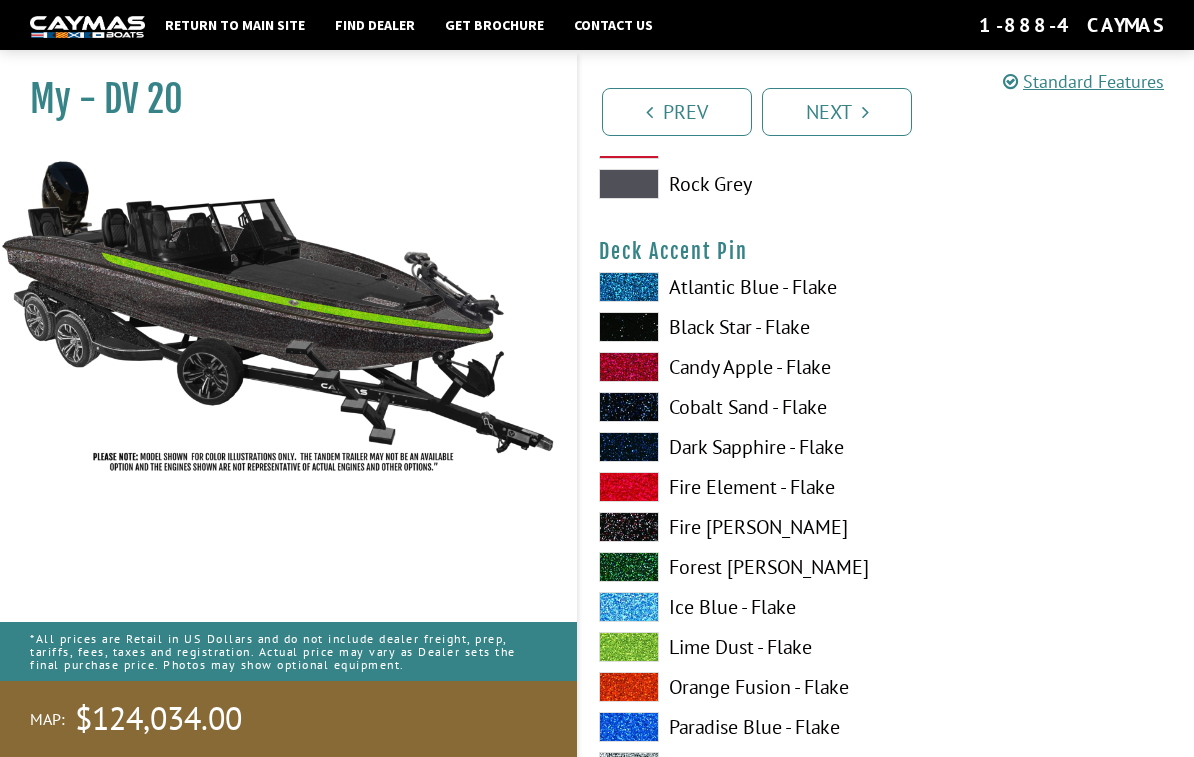scroll, scrollTop: 2554, scrollLeft: 0, axis: vertical 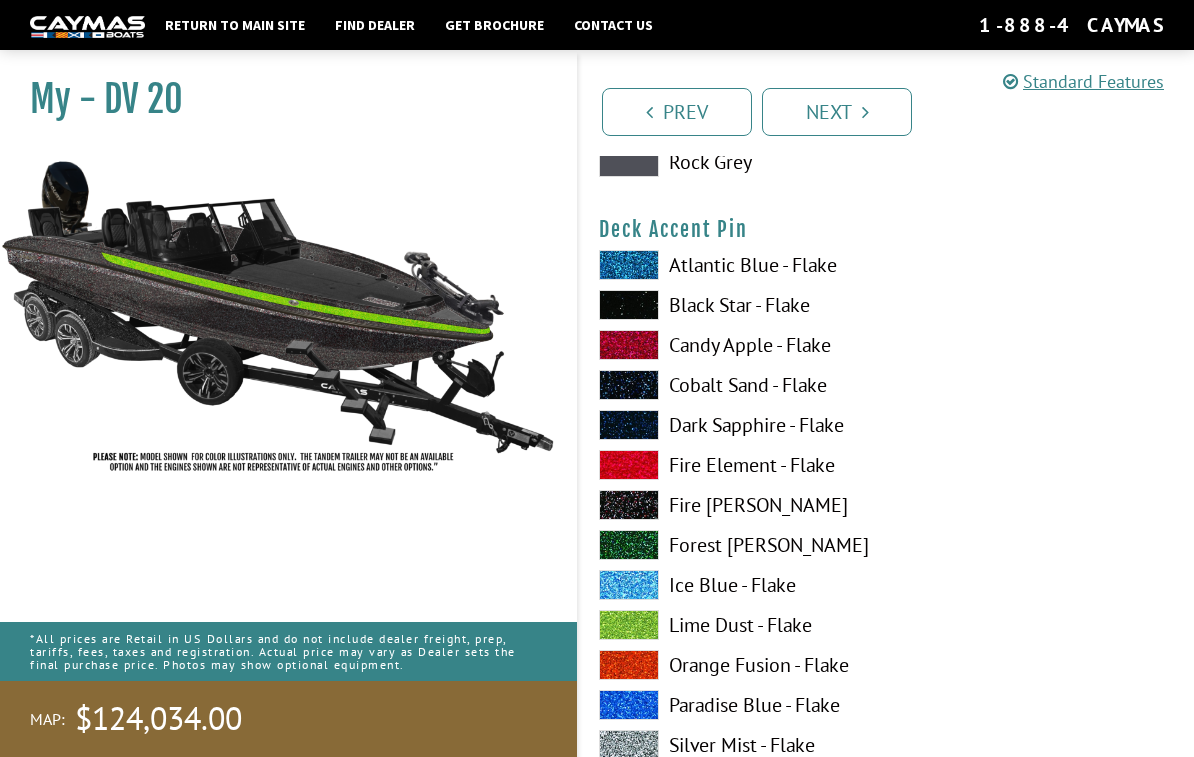 click at bounding box center [629, 625] 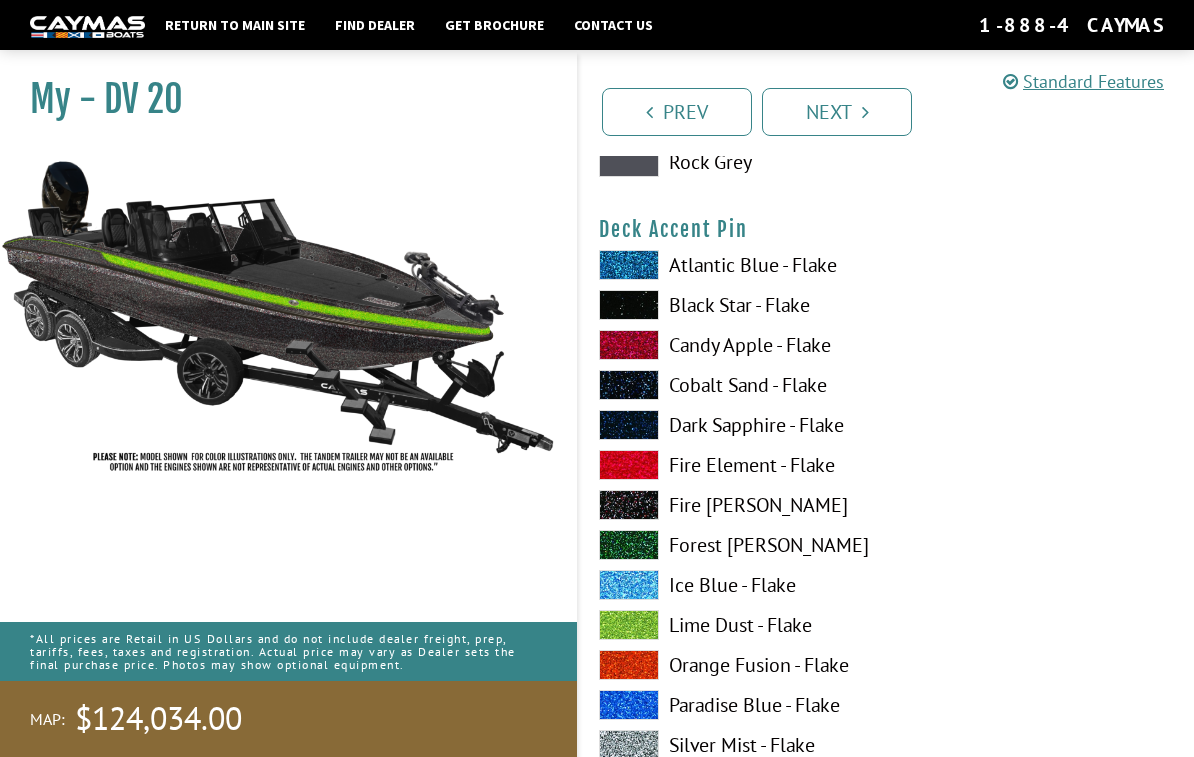 click at bounding box center [629, 465] 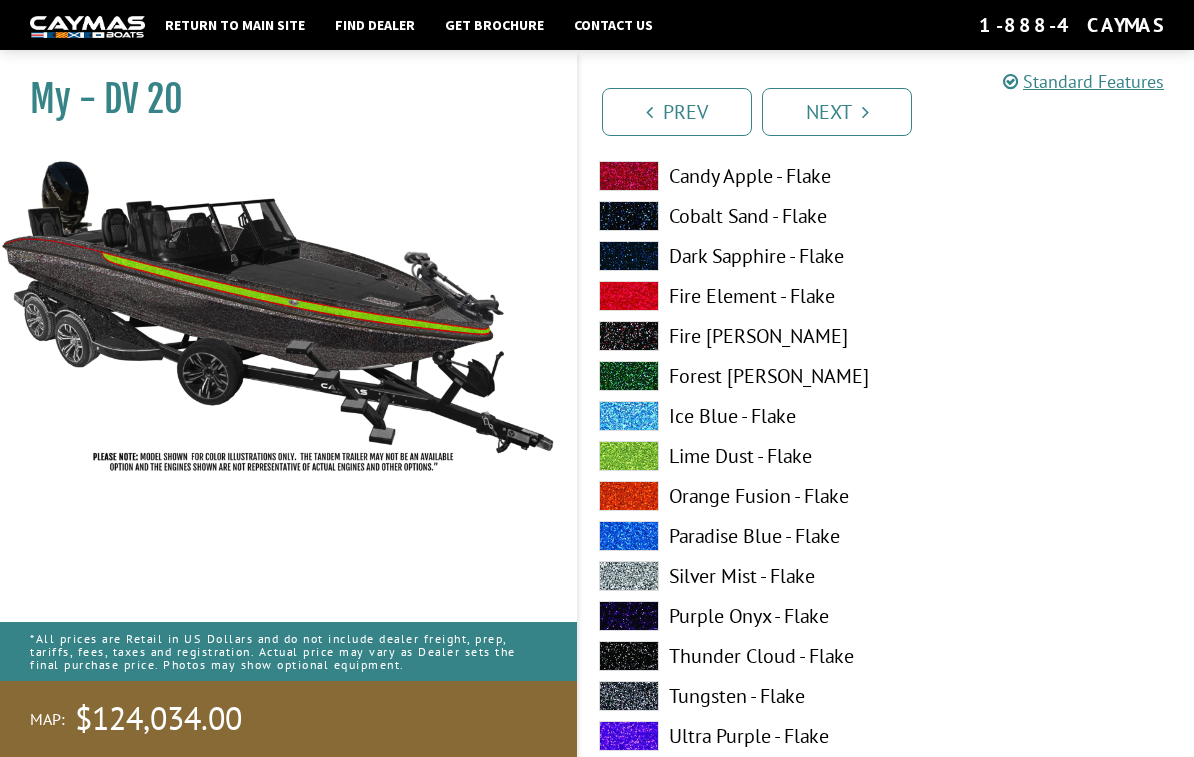 scroll, scrollTop: 2730, scrollLeft: 0, axis: vertical 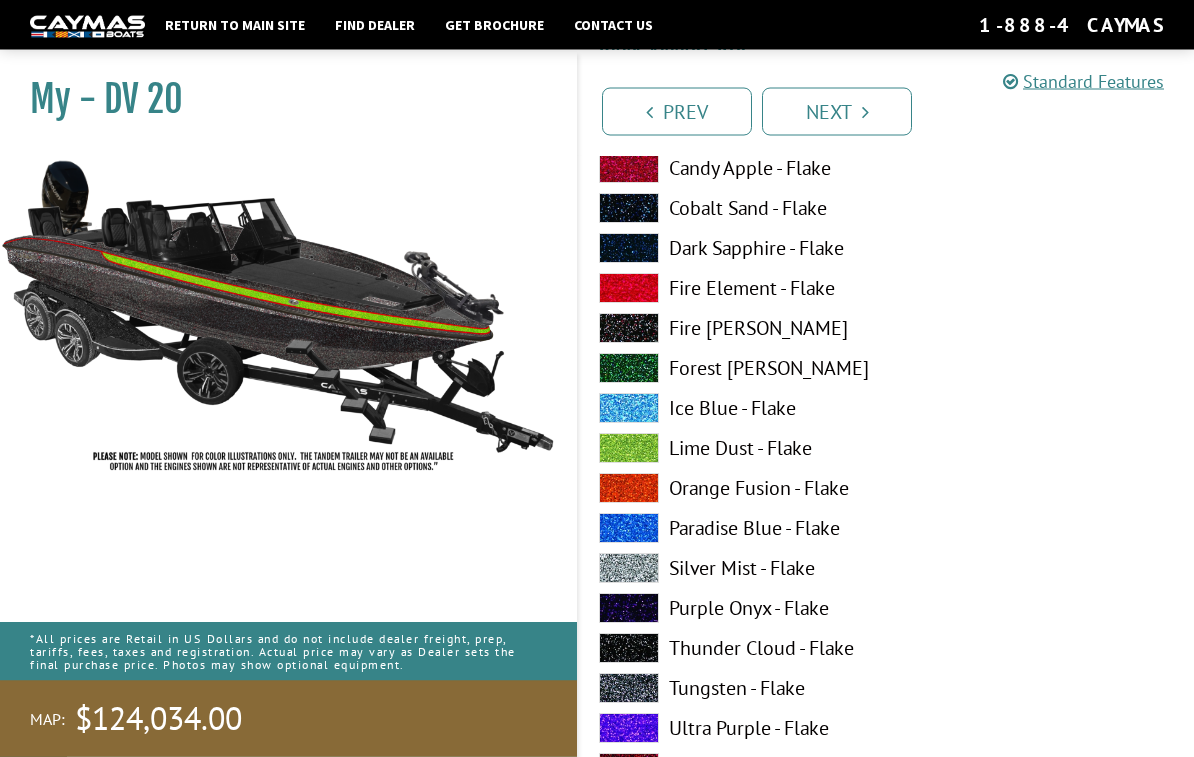 click at bounding box center [629, 569] 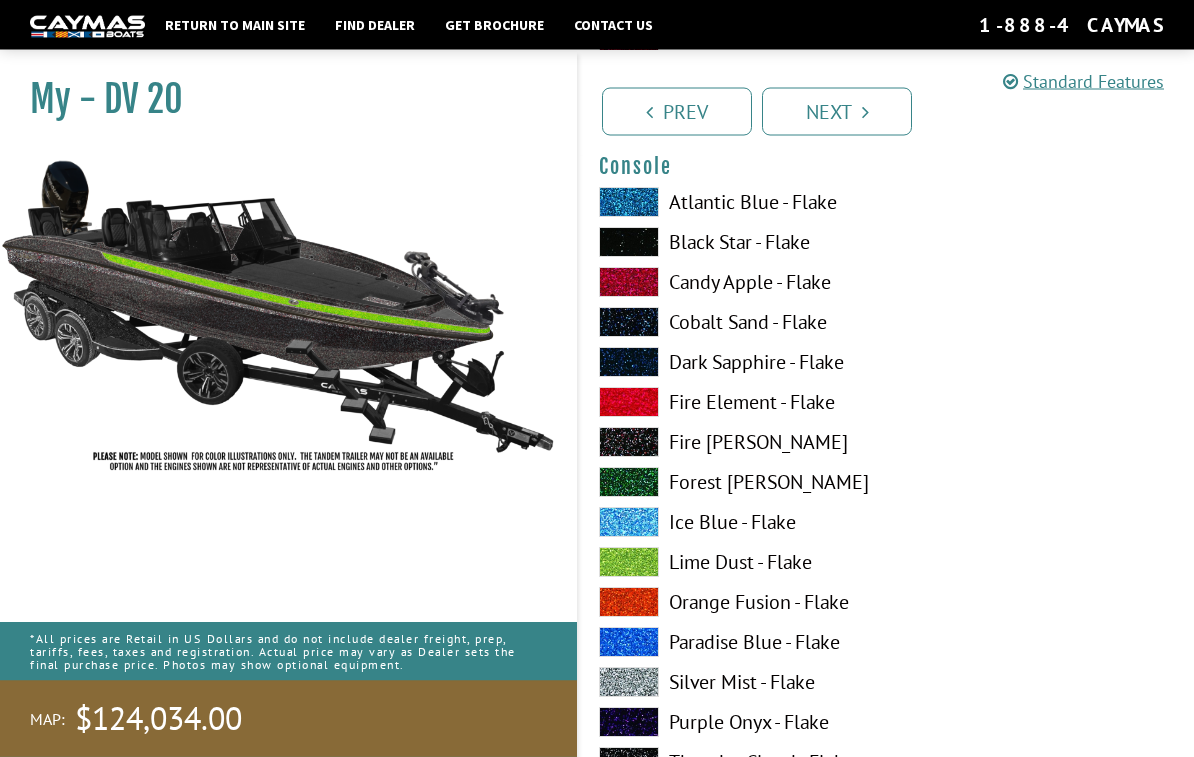 scroll, scrollTop: 3440, scrollLeft: 0, axis: vertical 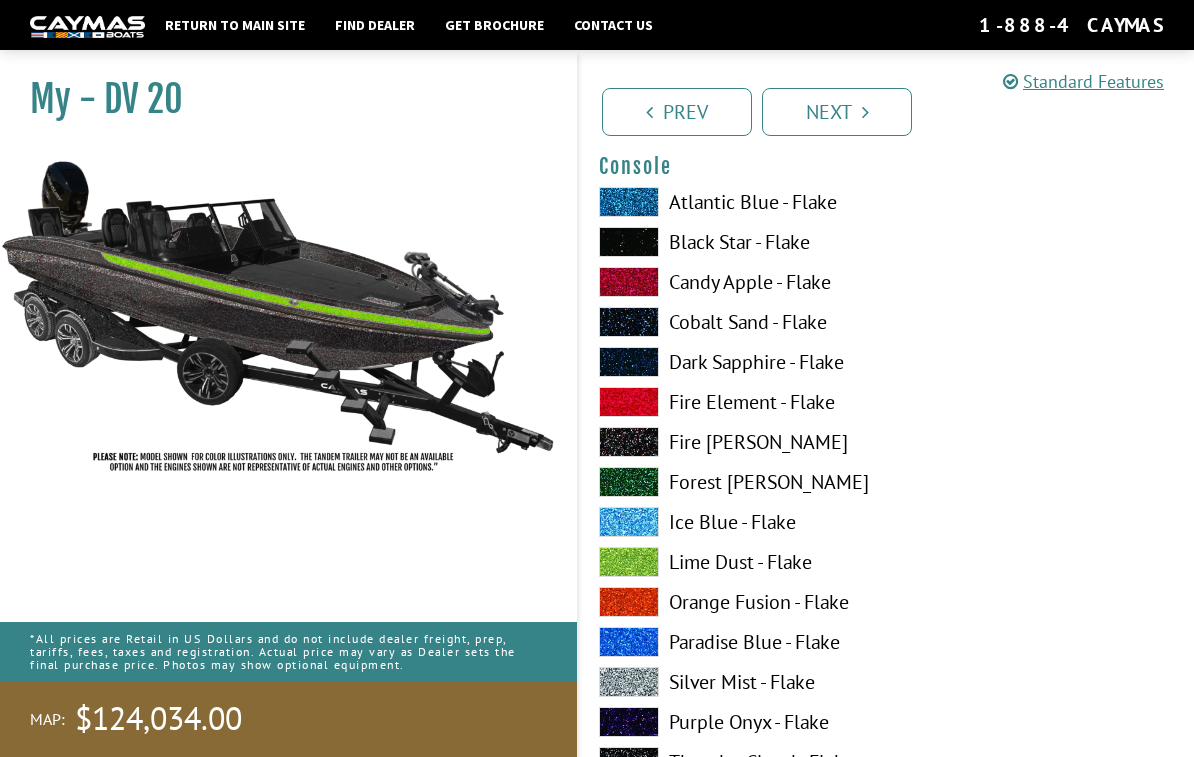 click at bounding box center [629, 442] 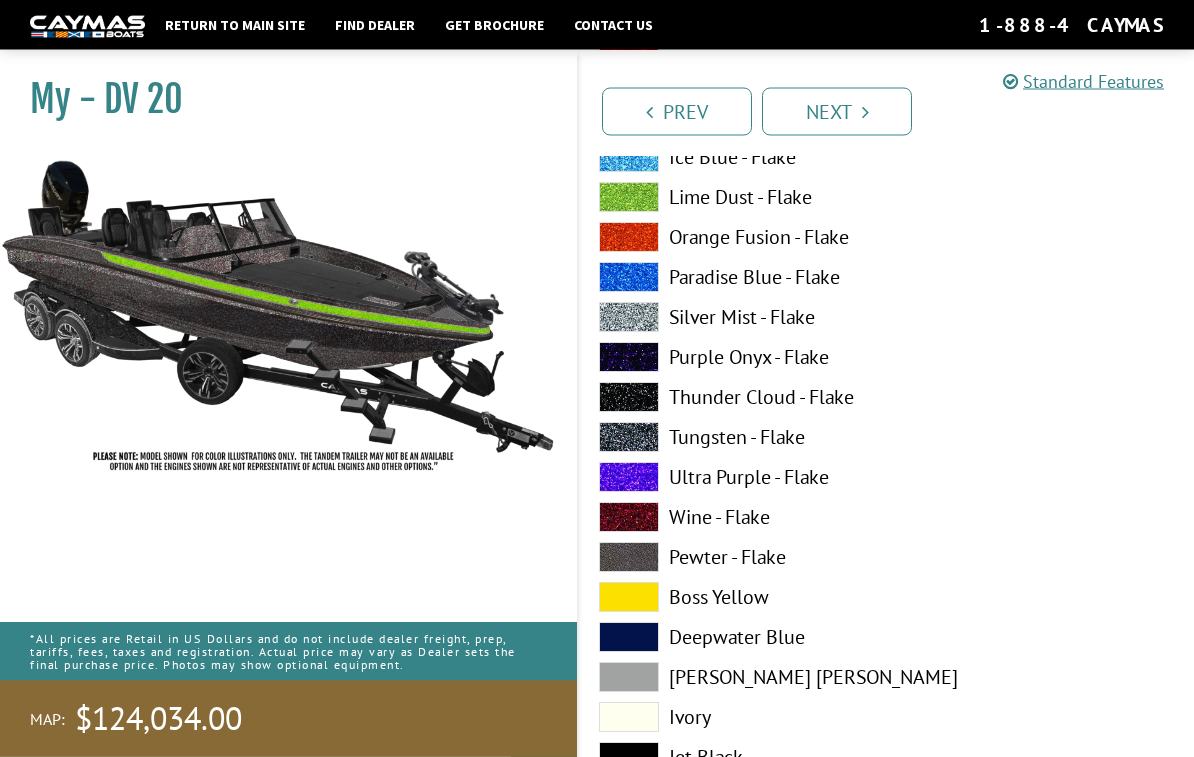 scroll, scrollTop: 3813, scrollLeft: 0, axis: vertical 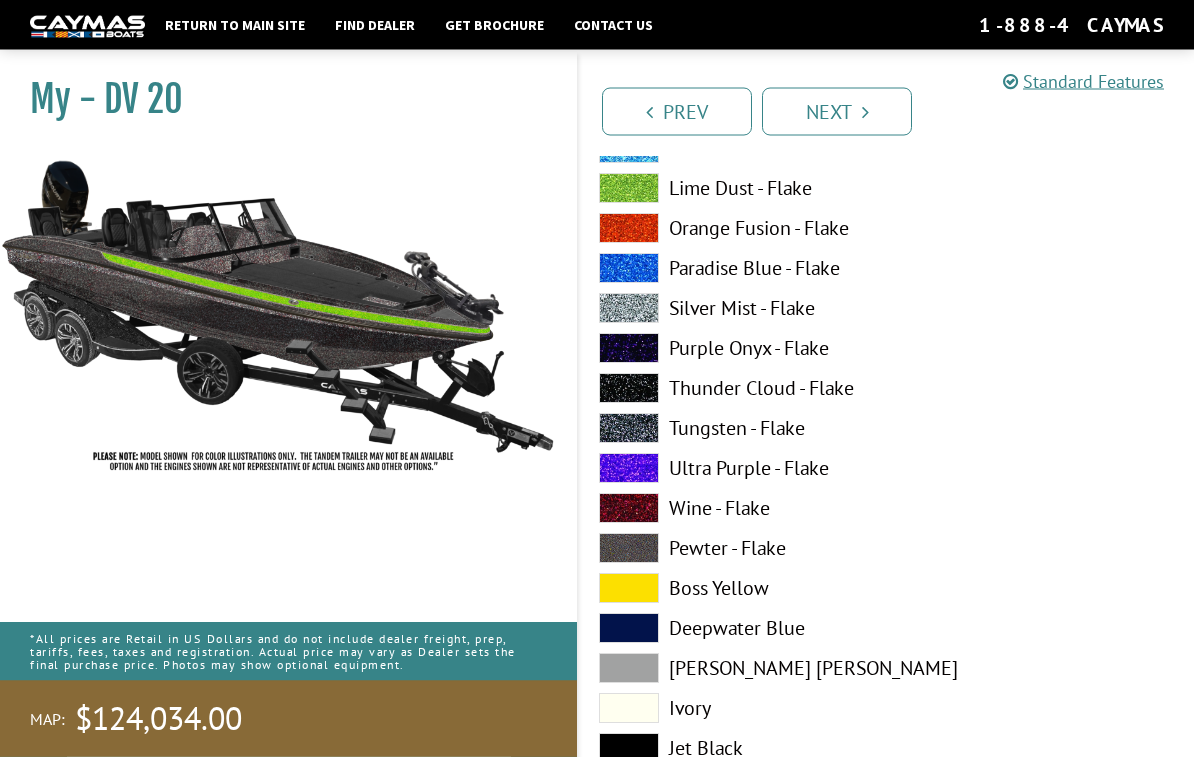 click at bounding box center (629, 189) 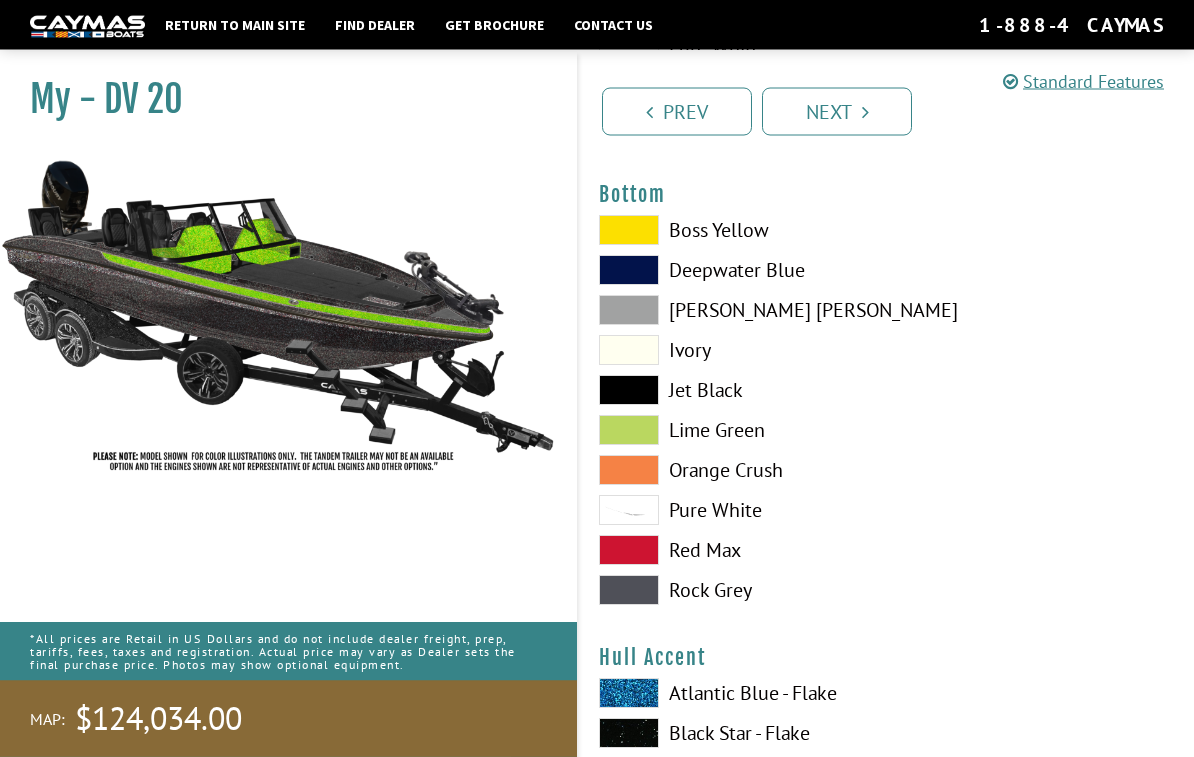 scroll, scrollTop: 4635, scrollLeft: 0, axis: vertical 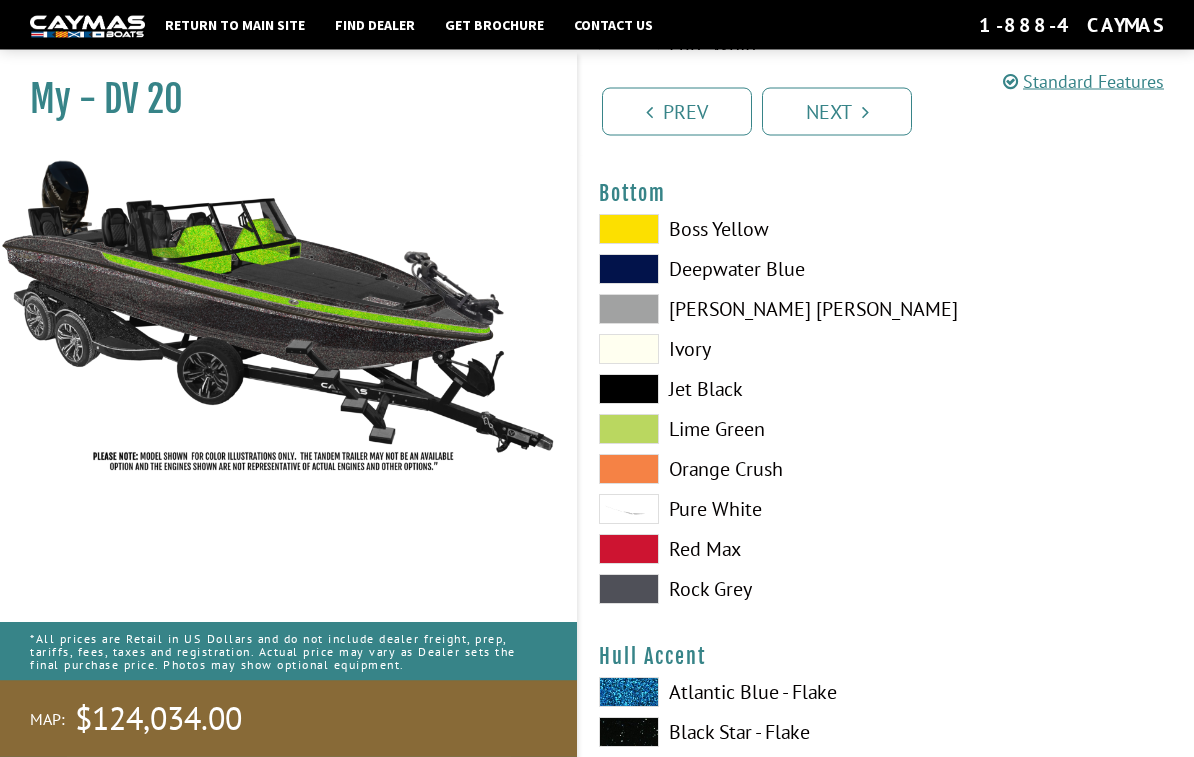 click at bounding box center [629, 390] 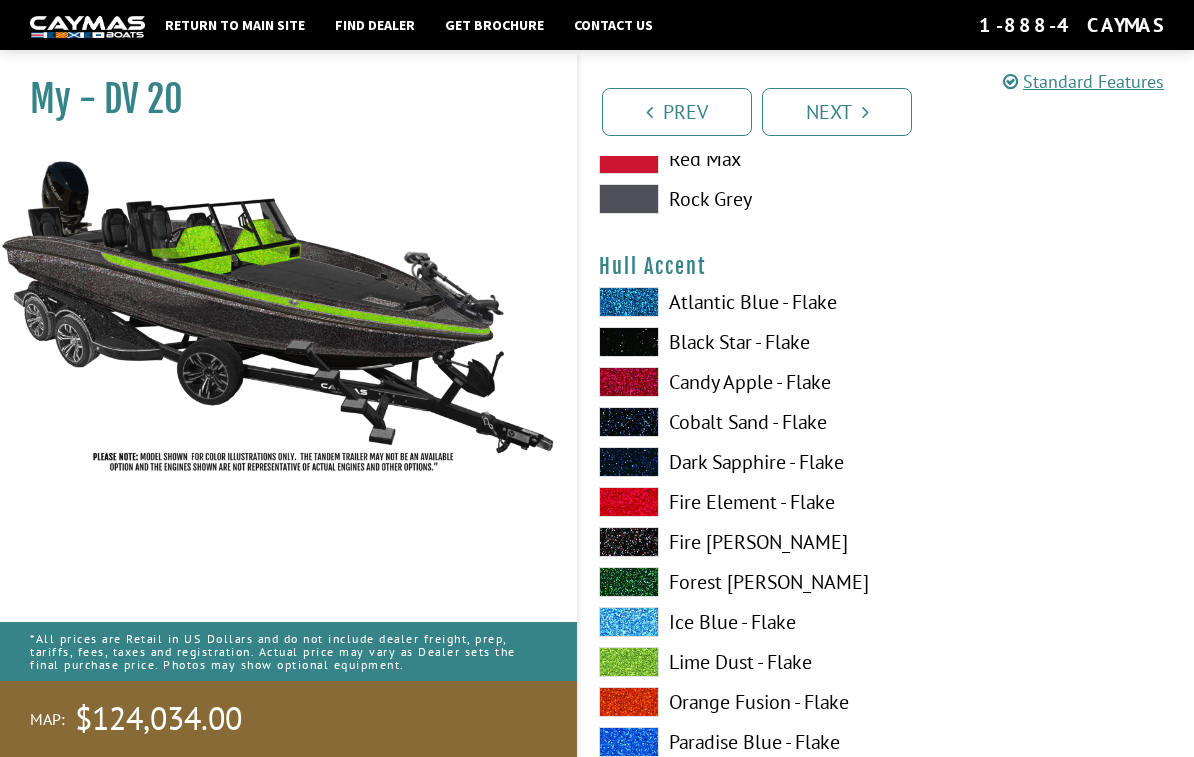 scroll, scrollTop: 5029, scrollLeft: 0, axis: vertical 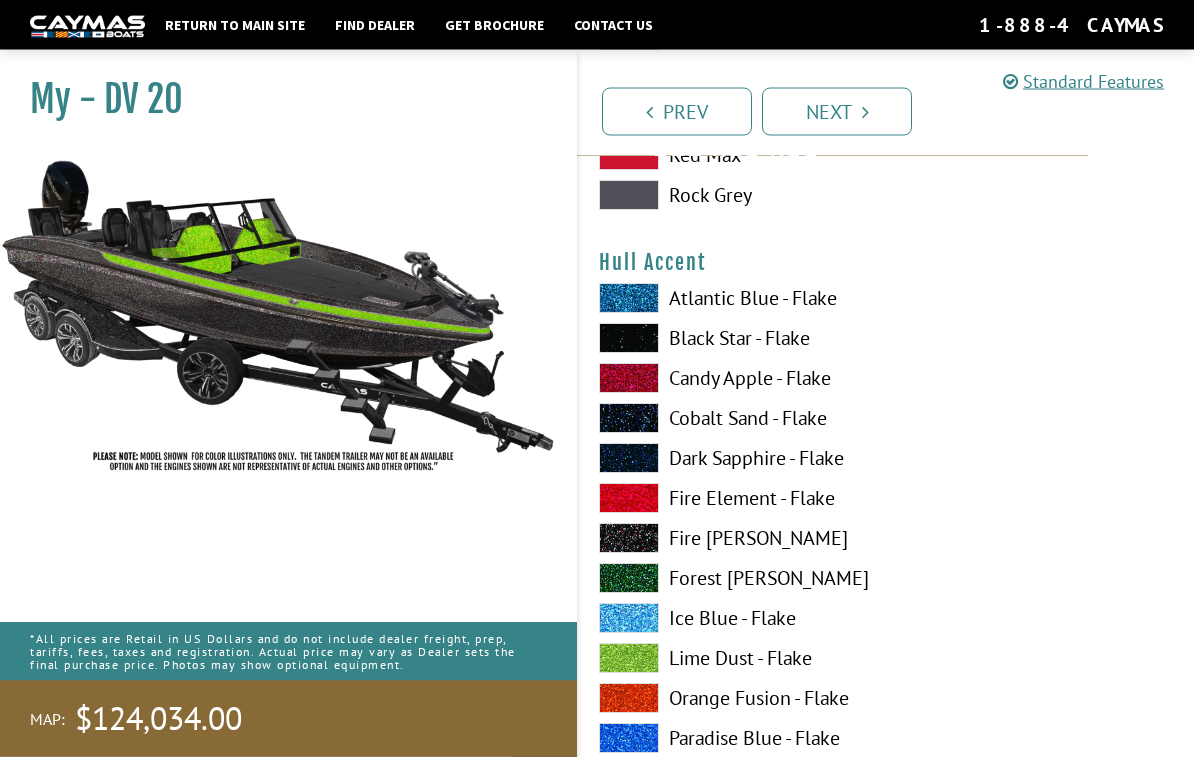 click at bounding box center [629, 659] 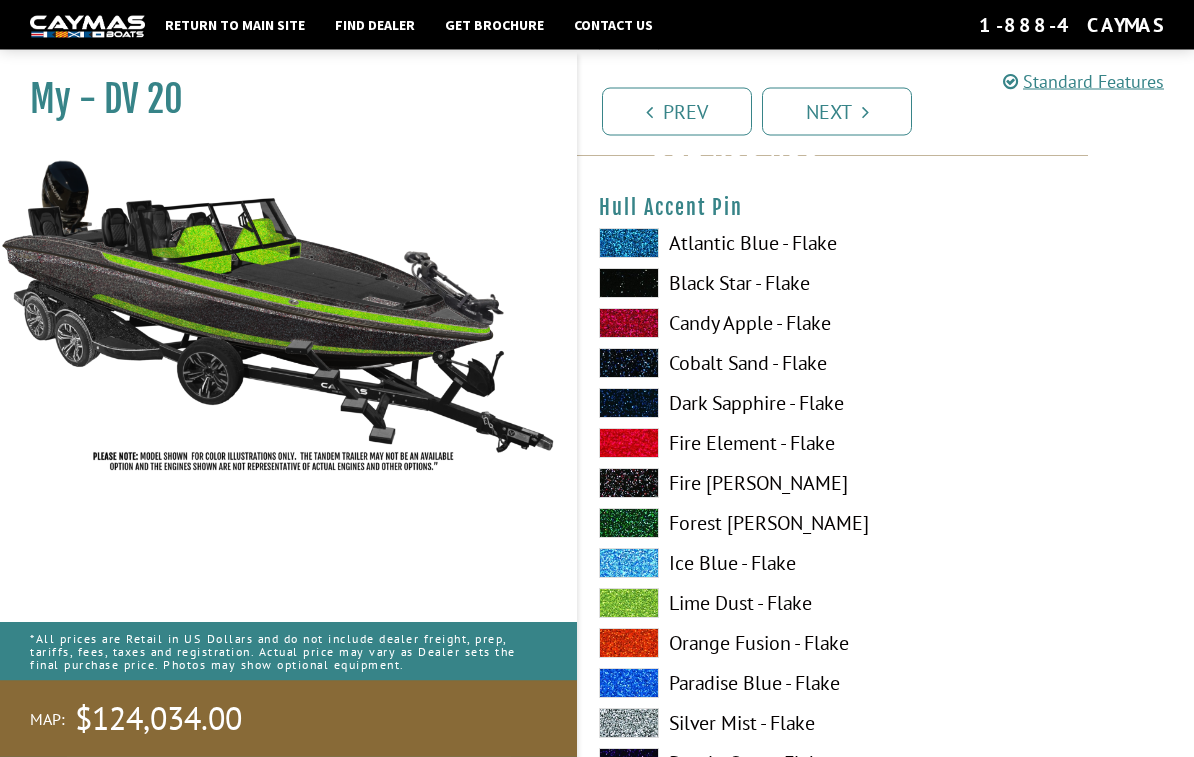 scroll, scrollTop: 6308, scrollLeft: 0, axis: vertical 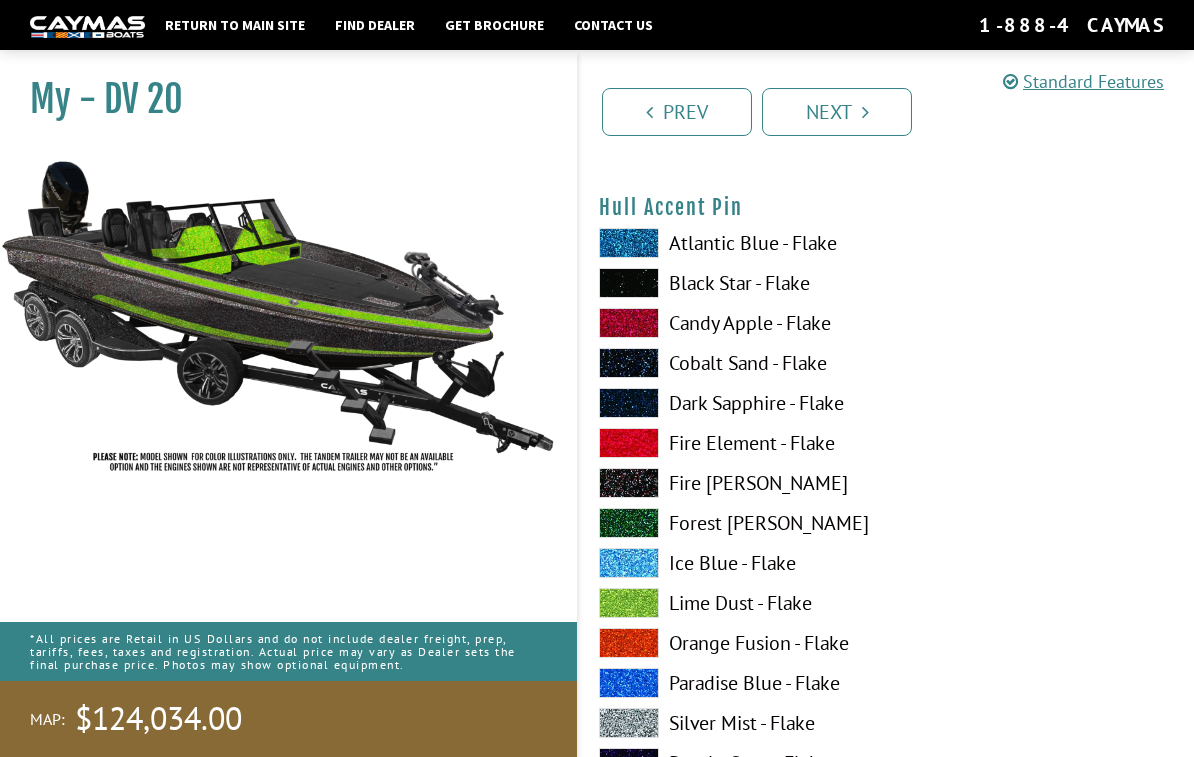 click at bounding box center (629, 723) 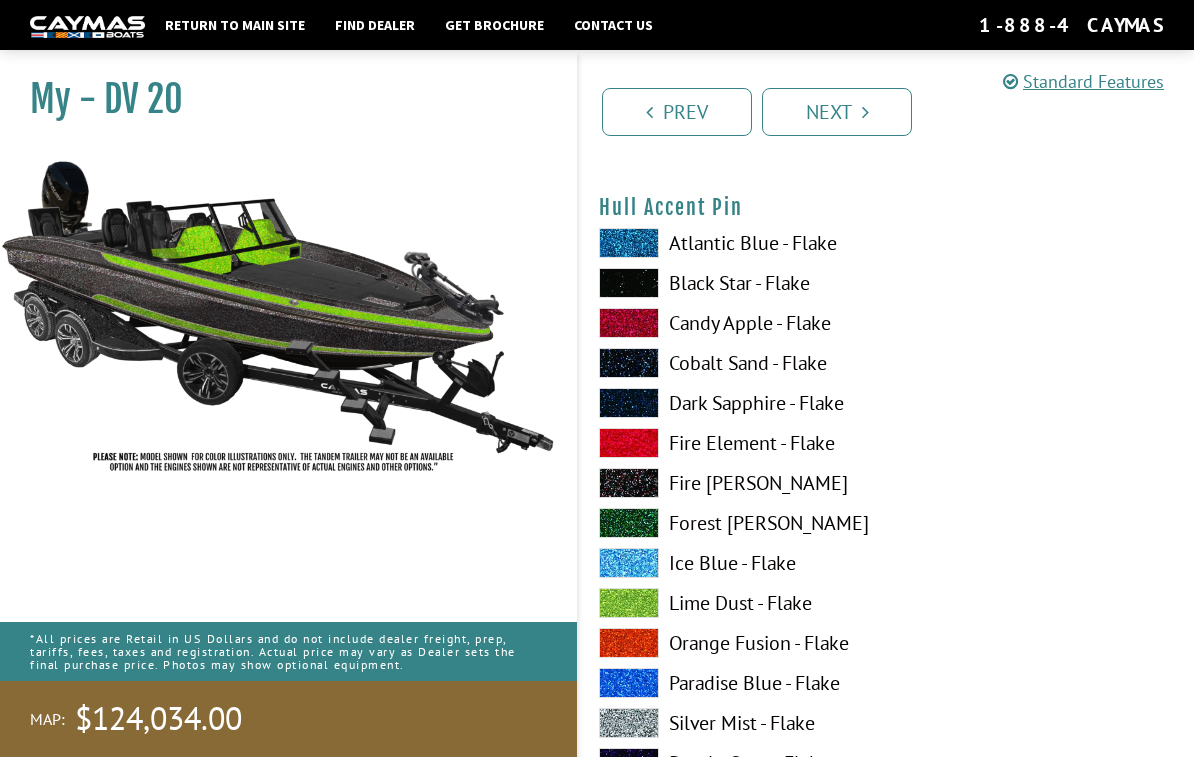 click at bounding box center (629, 603) 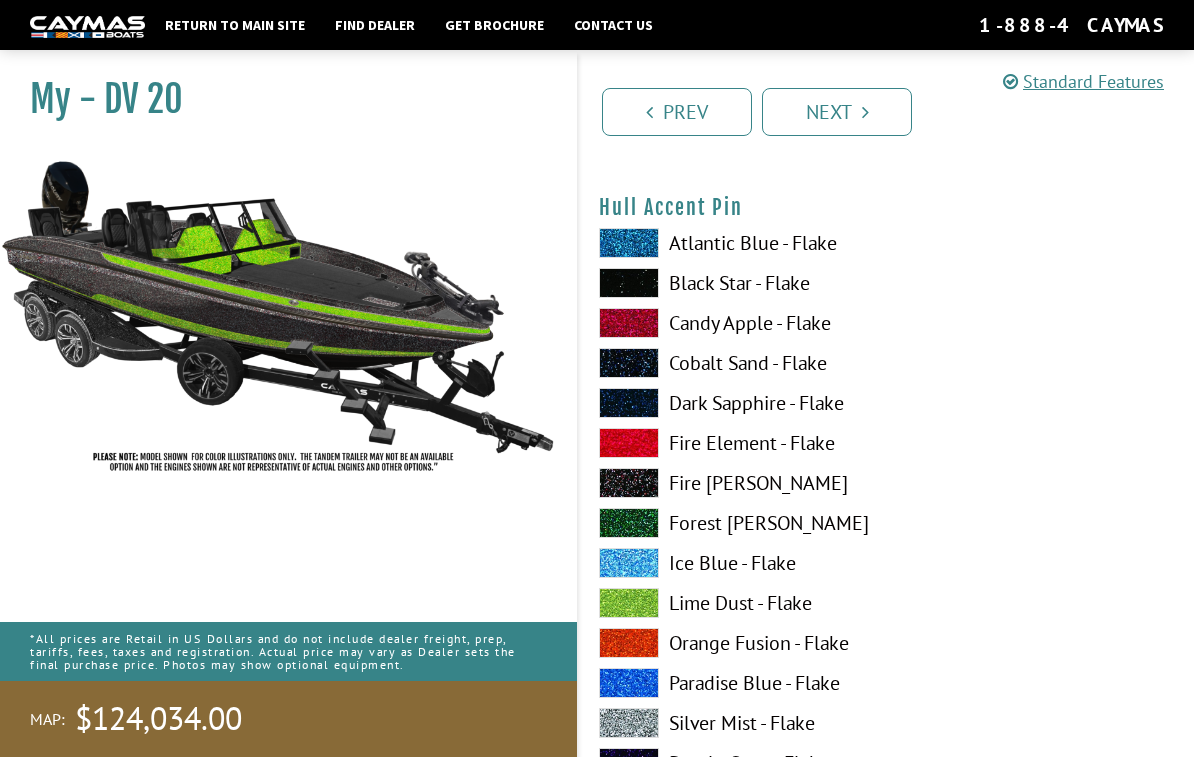 click at bounding box center [629, 723] 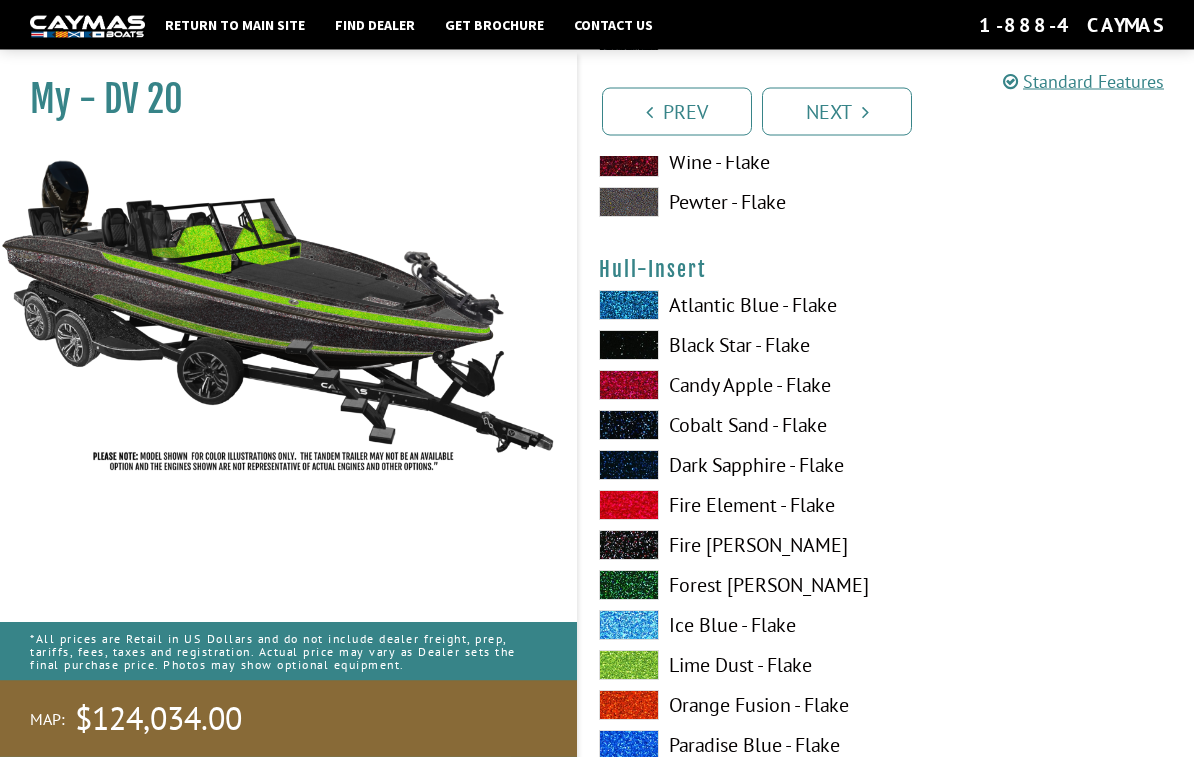 scroll, scrollTop: 7075, scrollLeft: 0, axis: vertical 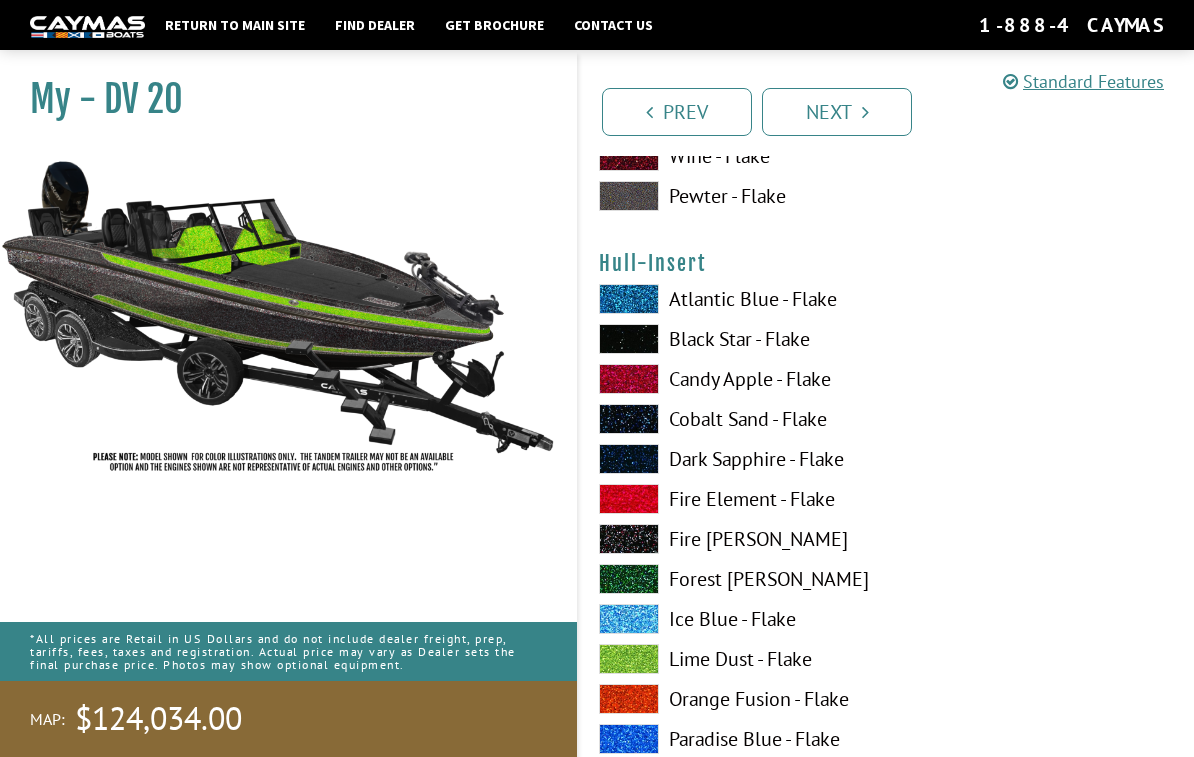 click at bounding box center (629, 659) 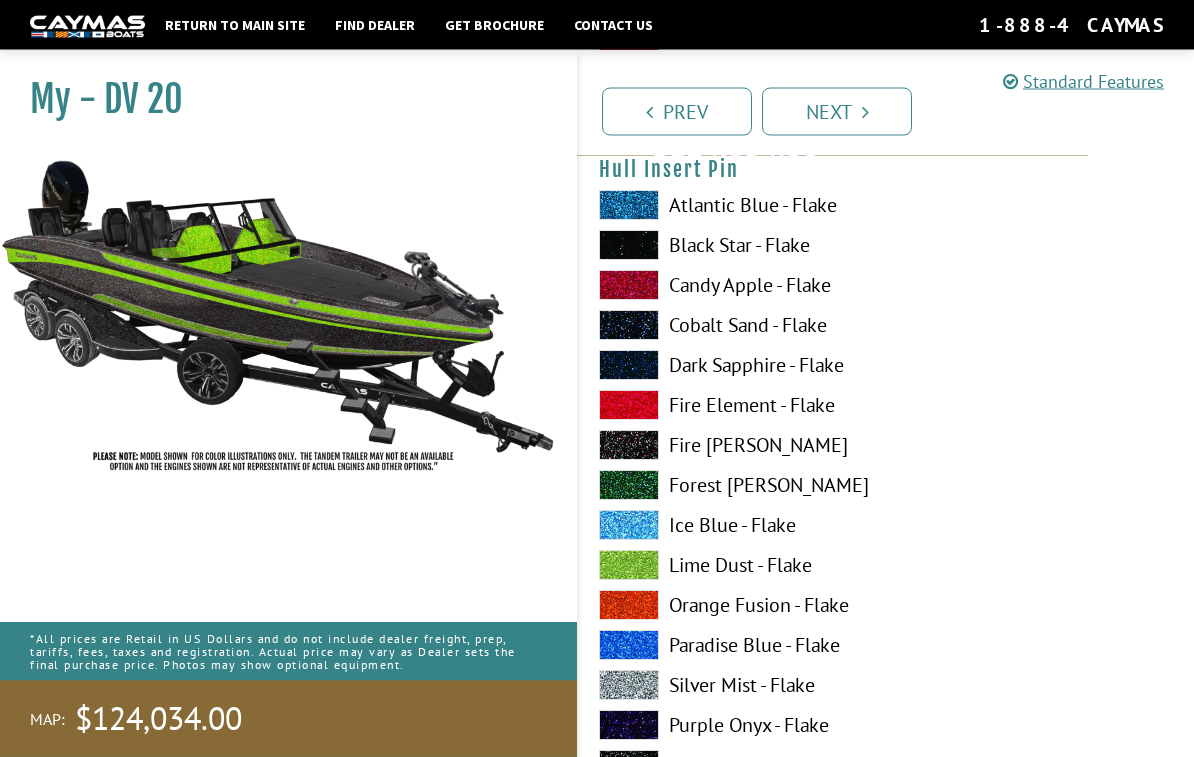click at bounding box center [629, 686] 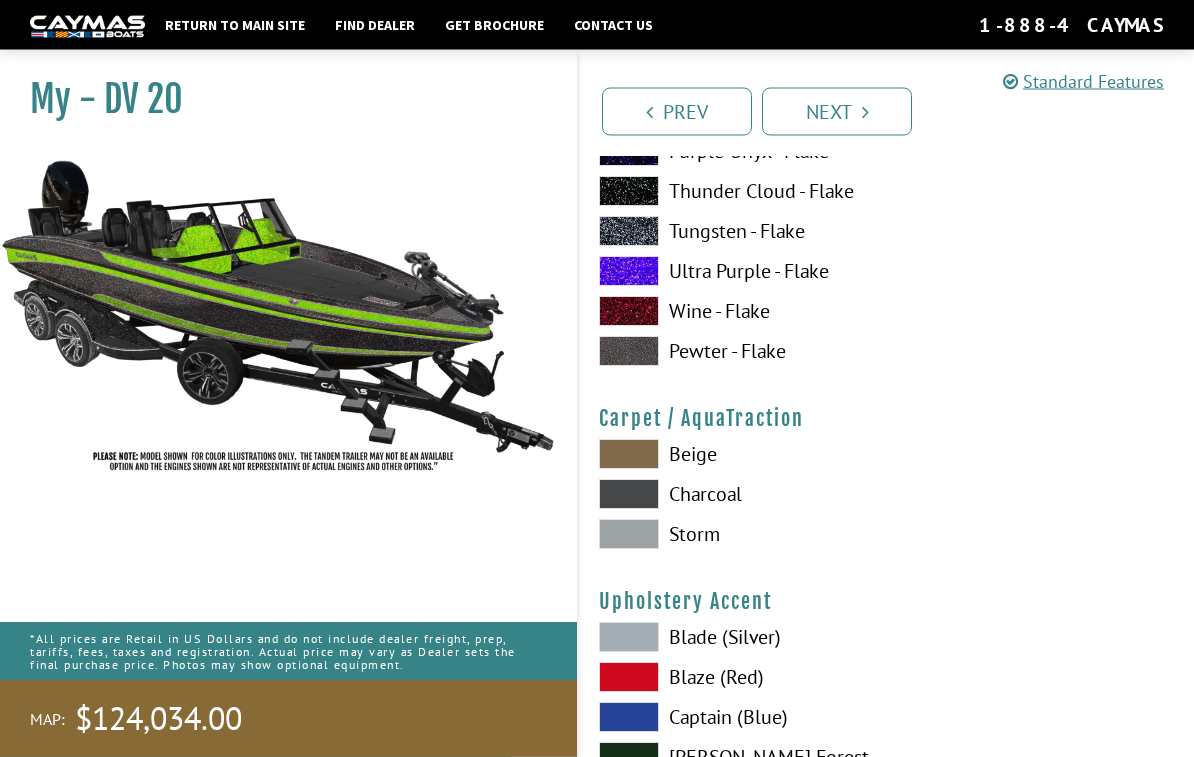 scroll, scrollTop: 8973, scrollLeft: 0, axis: vertical 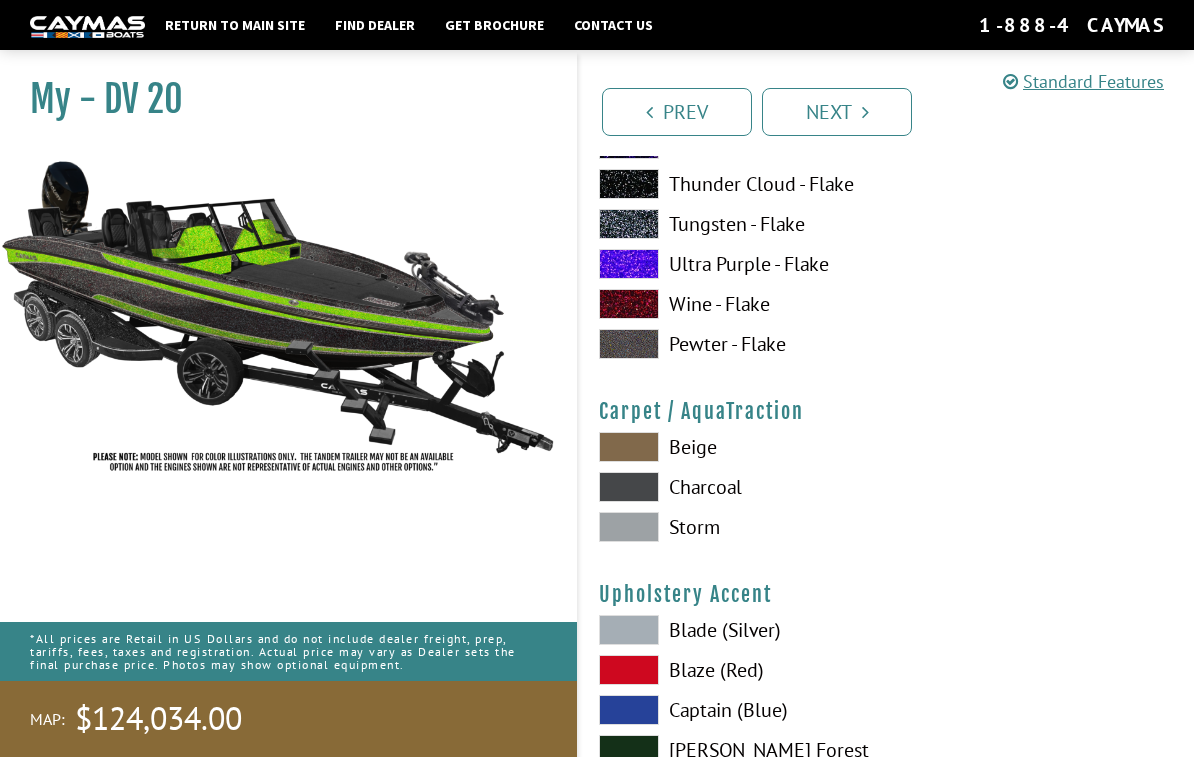 click at bounding box center [629, 527] 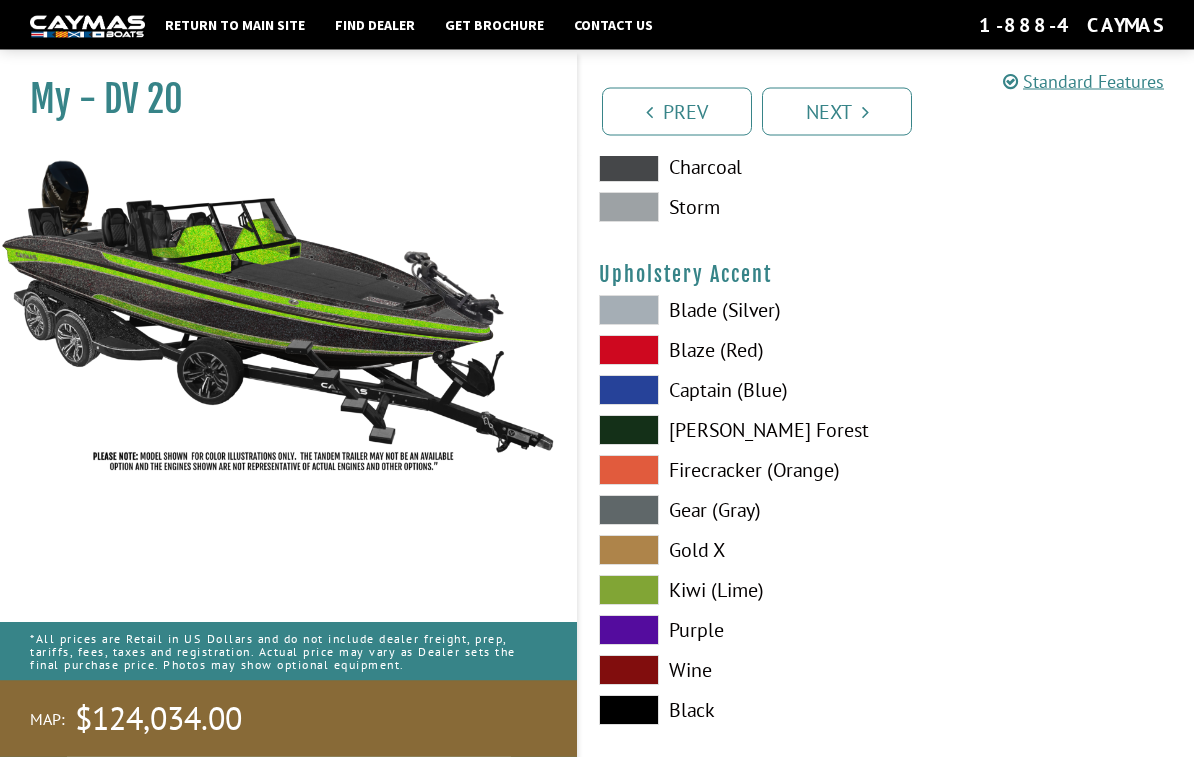 scroll, scrollTop: 9319, scrollLeft: 0, axis: vertical 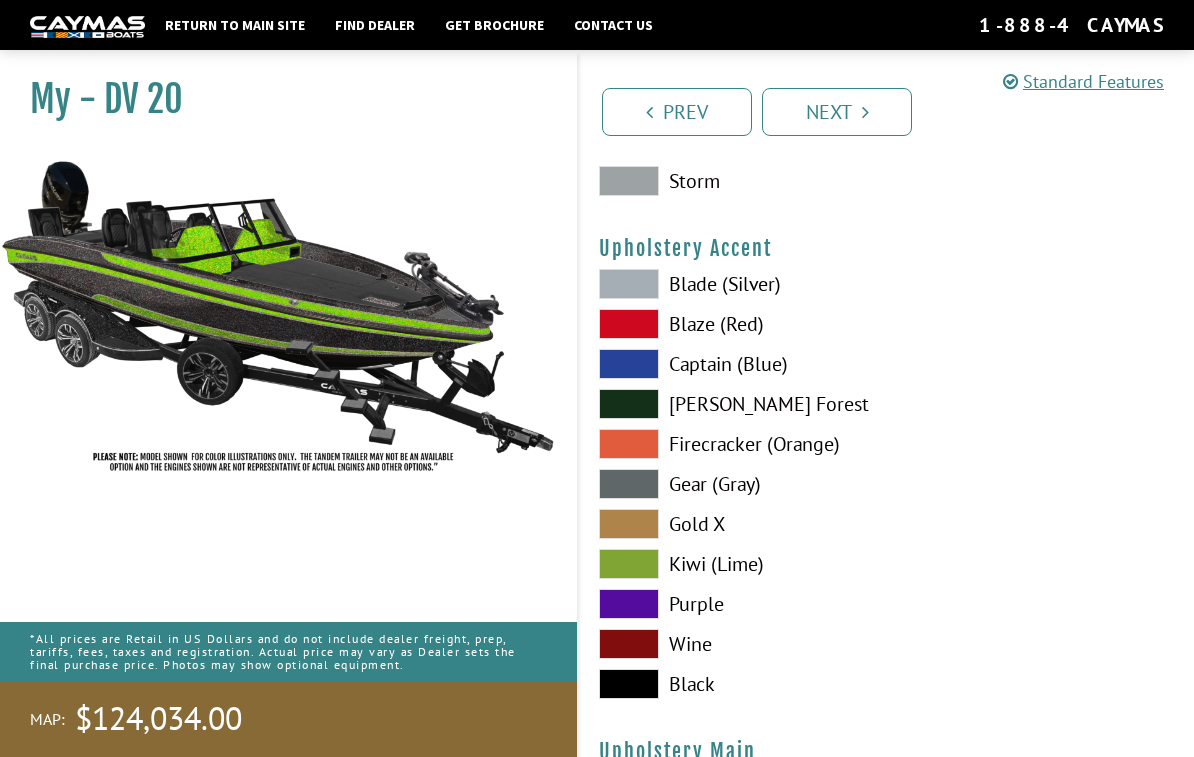 click at bounding box center (1041, 489) 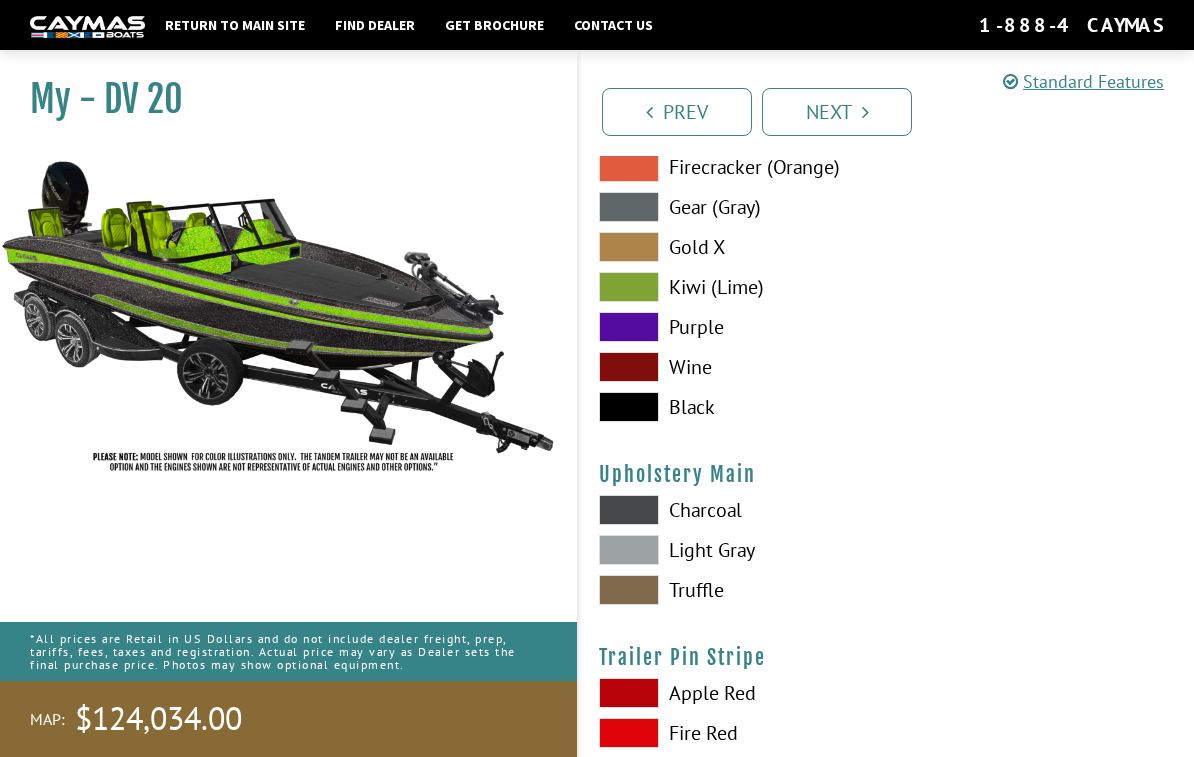 scroll, scrollTop: 9598, scrollLeft: 0, axis: vertical 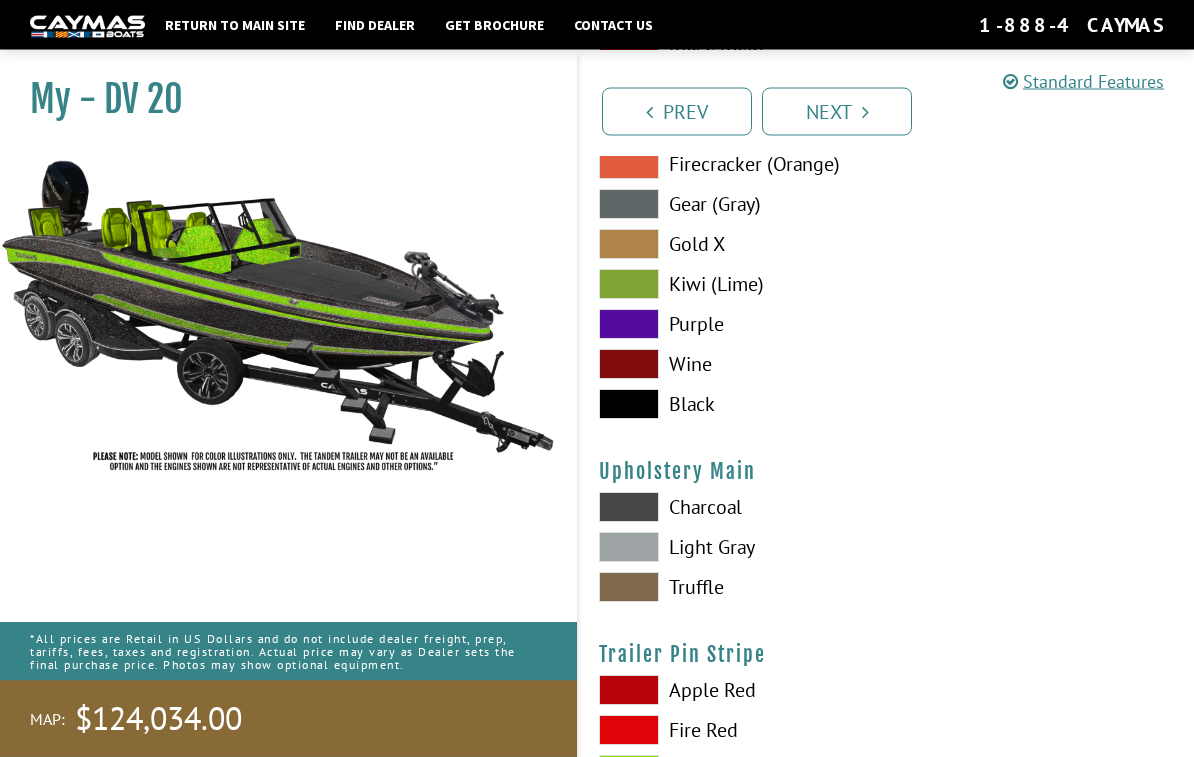 click at bounding box center [629, 548] 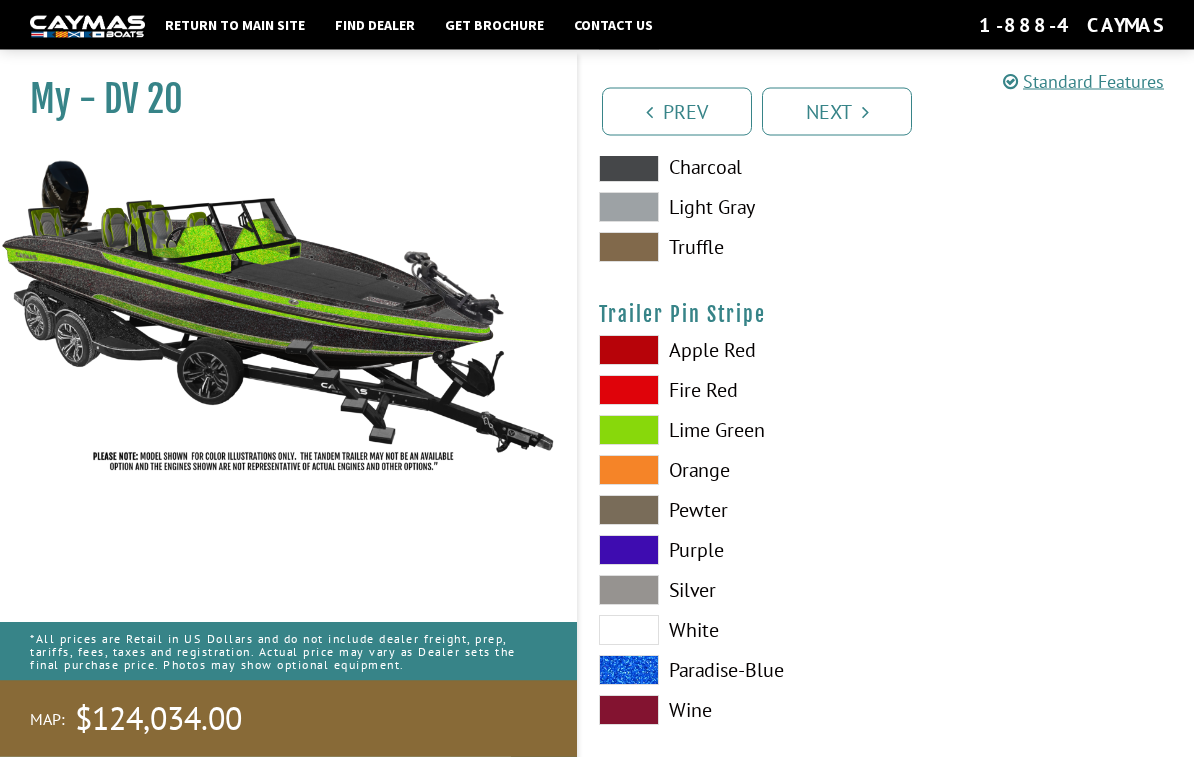 scroll, scrollTop: 9948, scrollLeft: 0, axis: vertical 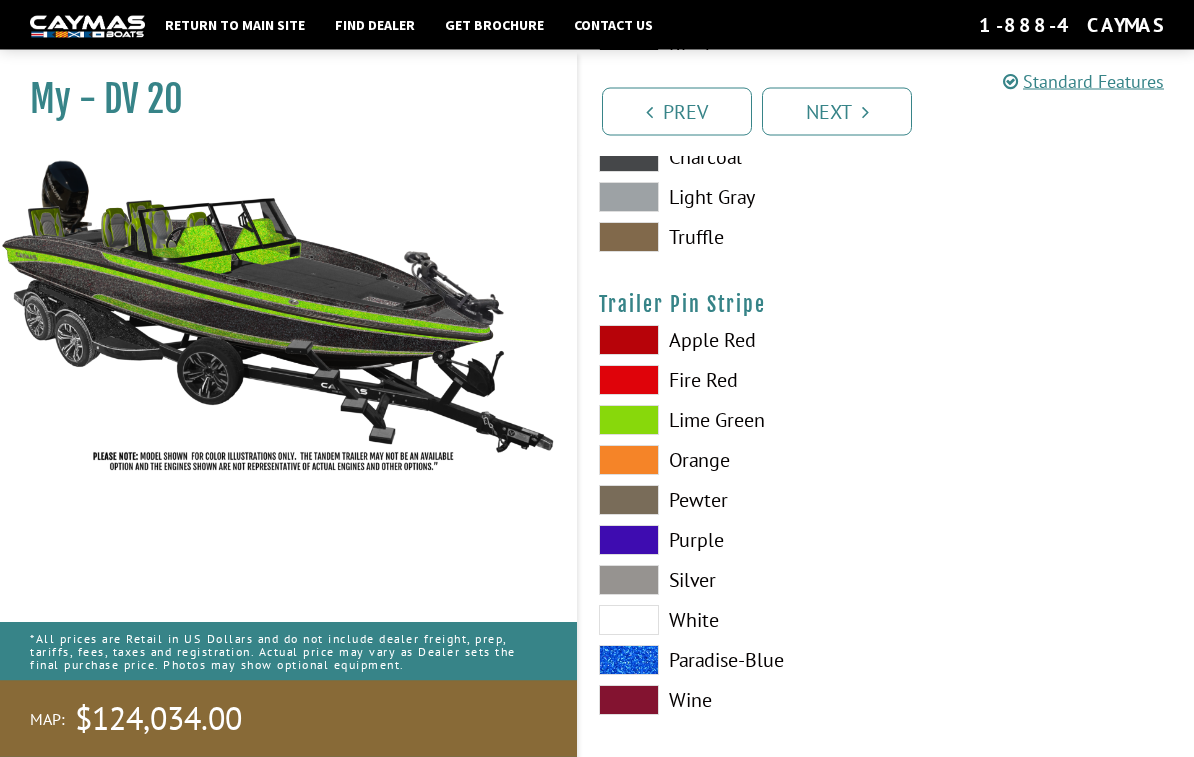click at bounding box center (629, 421) 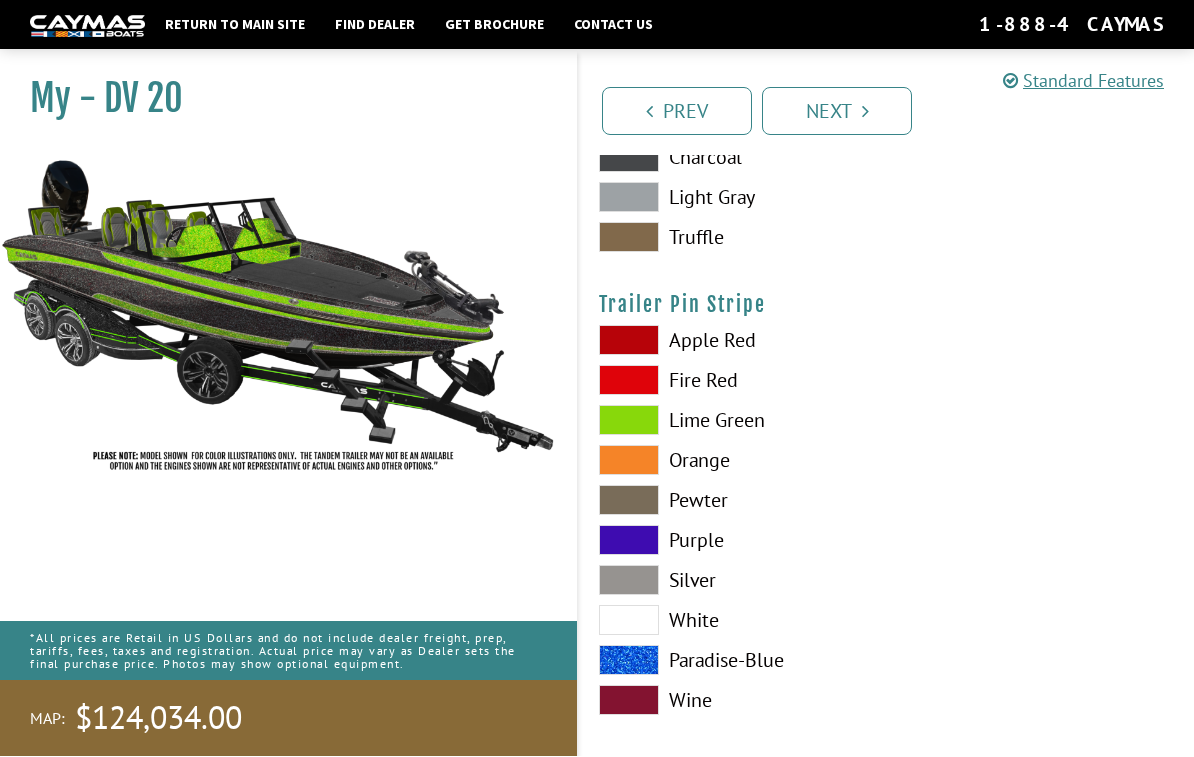 scroll, scrollTop: 9948, scrollLeft: 0, axis: vertical 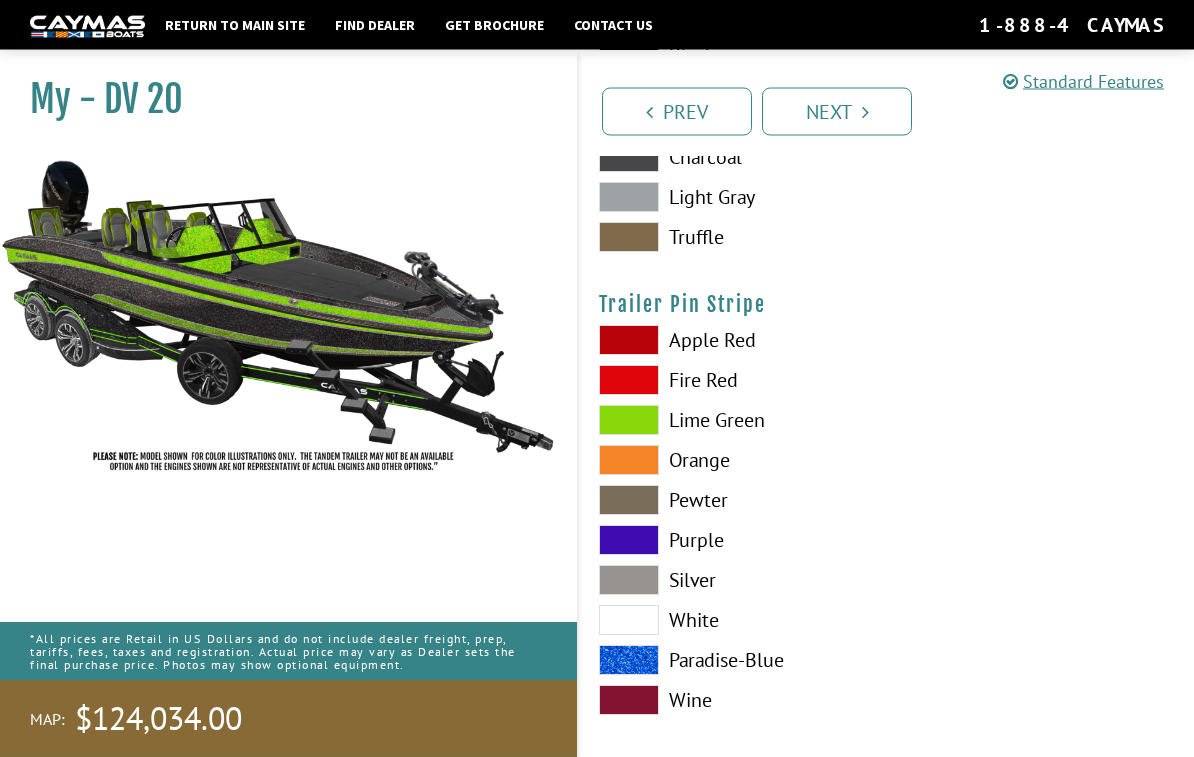 click on "Next" at bounding box center (837, 112) 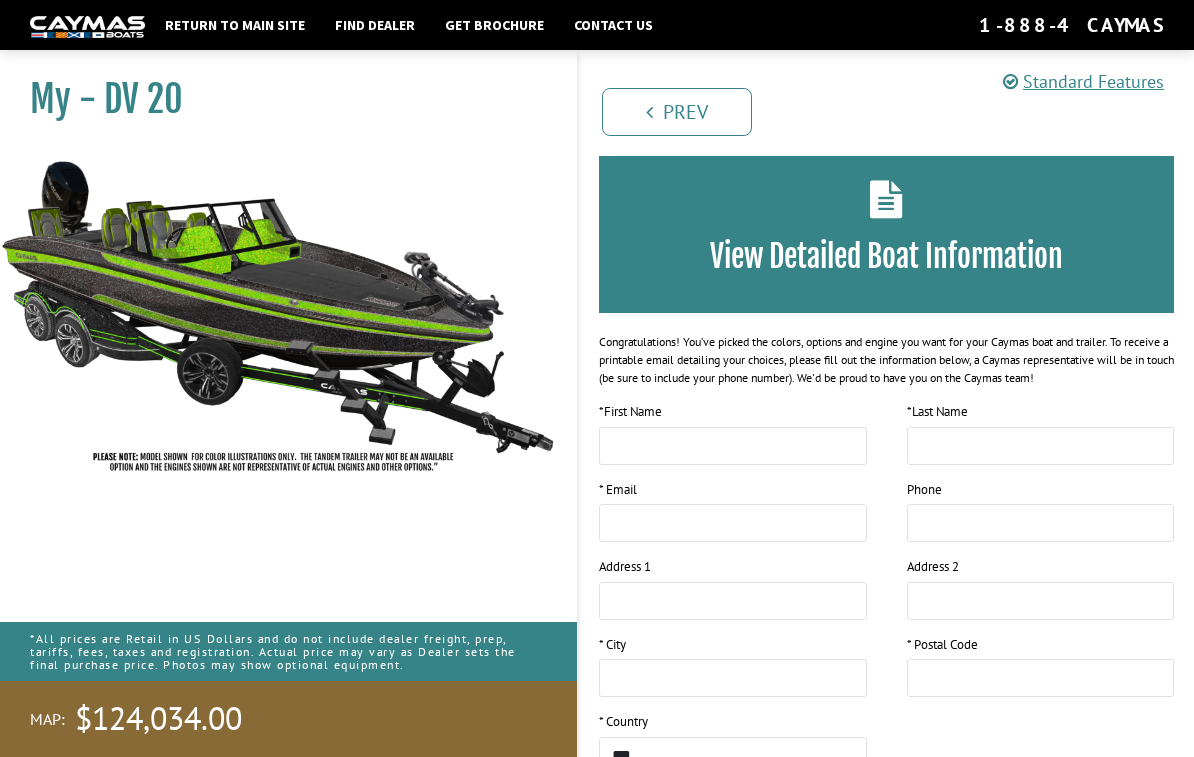 scroll, scrollTop: 0, scrollLeft: 0, axis: both 